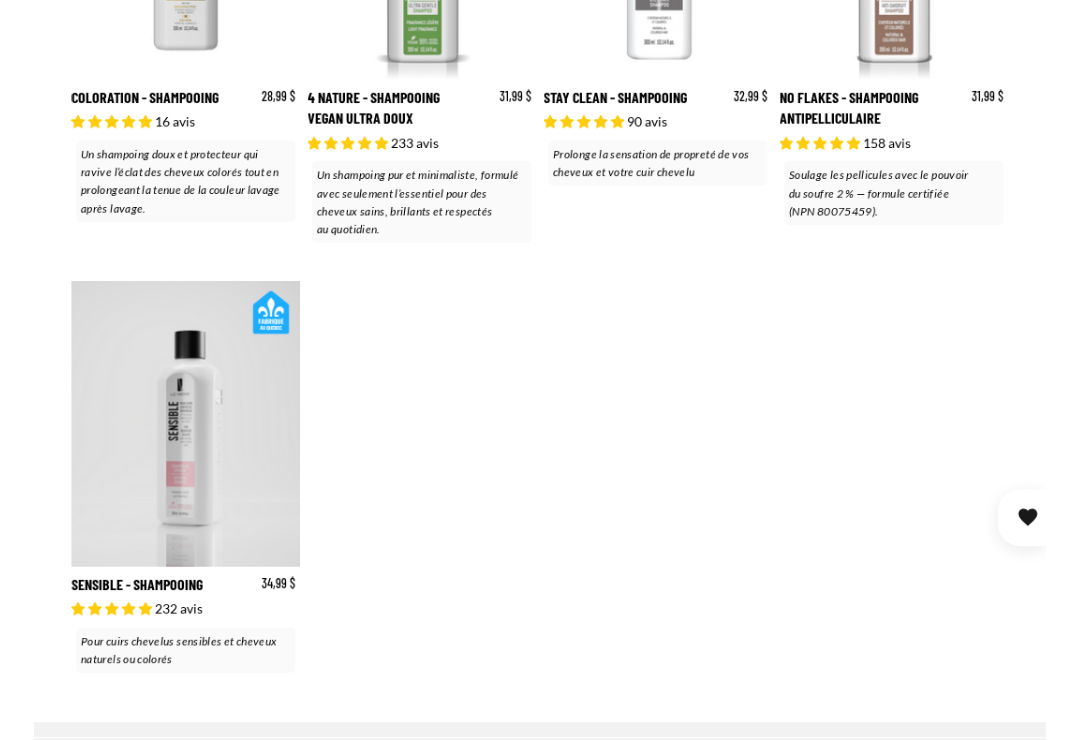 scroll, scrollTop: 1564, scrollLeft: 0, axis: vertical 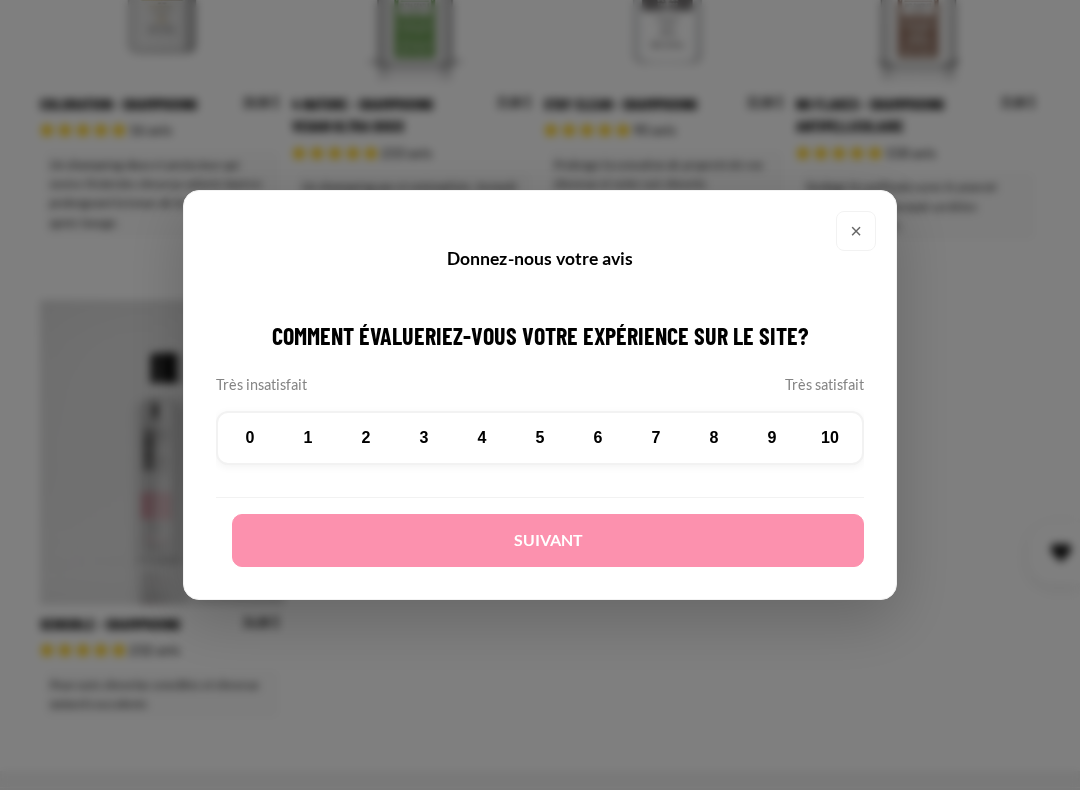 click on "9" at bounding box center (772, 438) 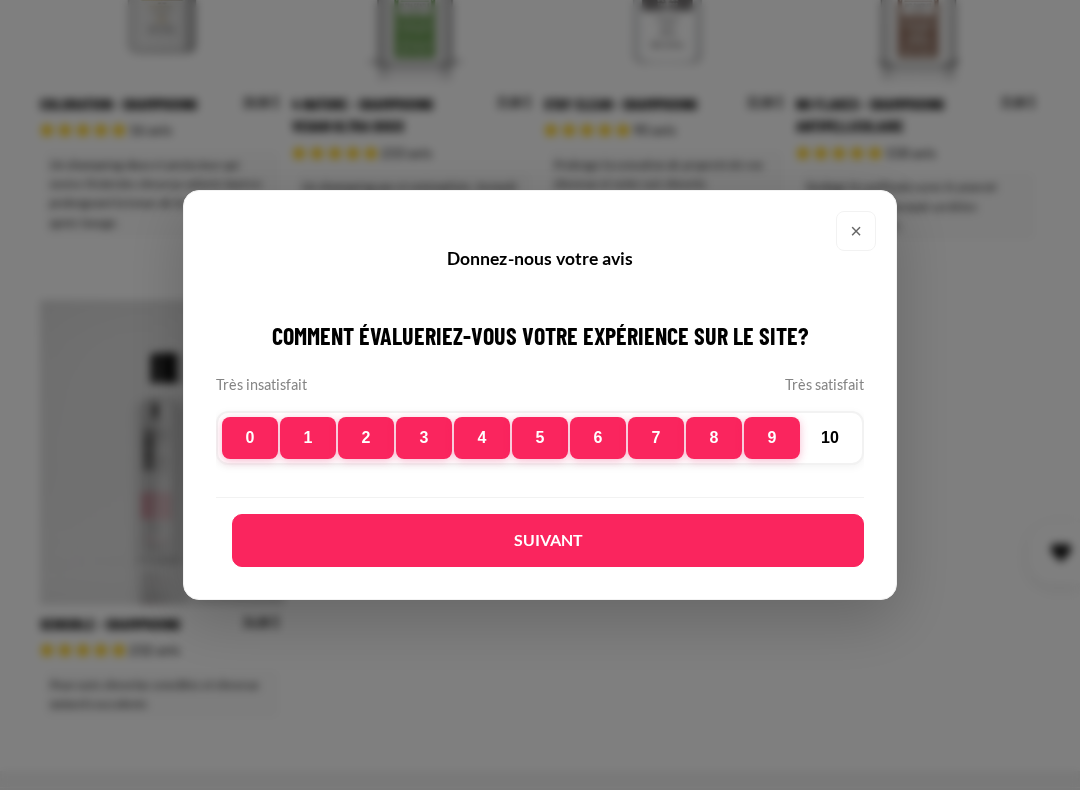 click on "8" at bounding box center (714, 438) 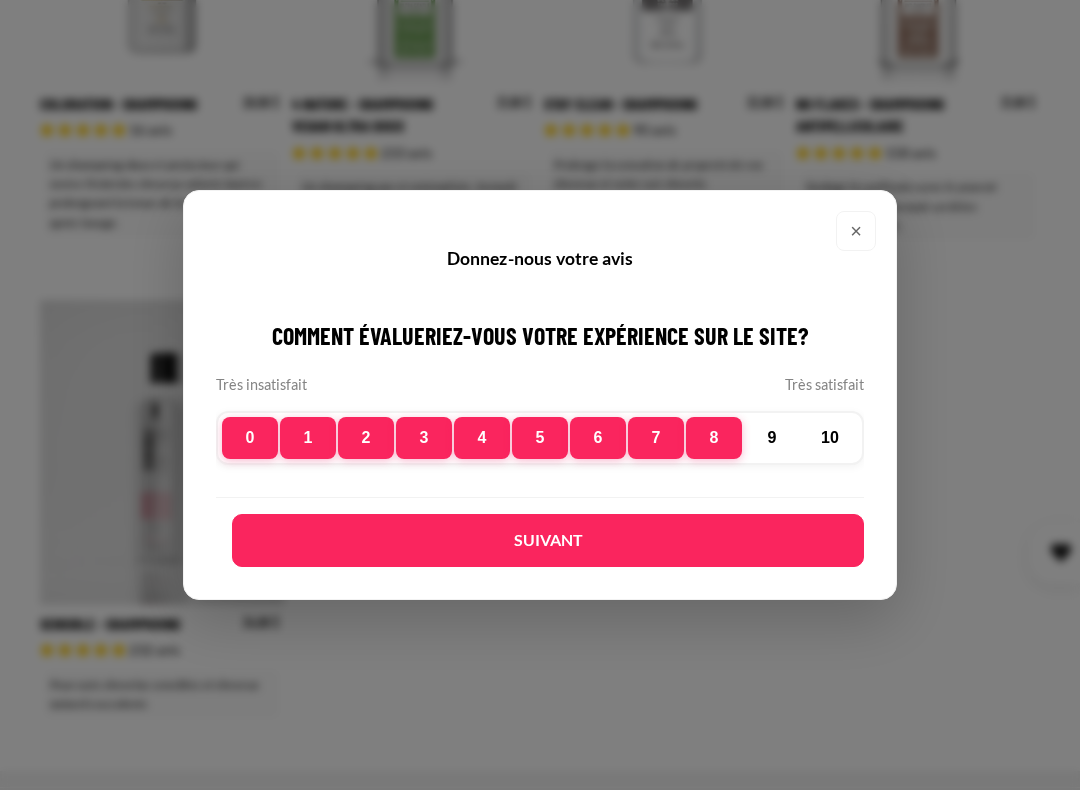 click on "9" at bounding box center (772, 438) 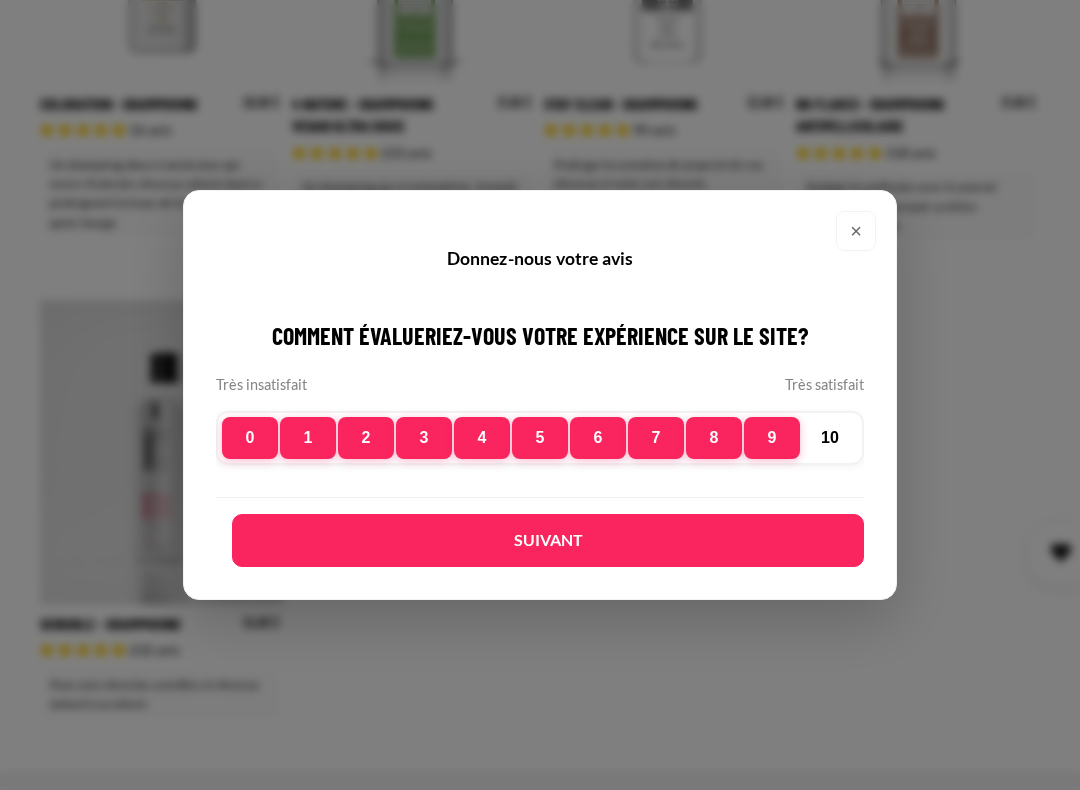 click on "10" at bounding box center (830, 438) 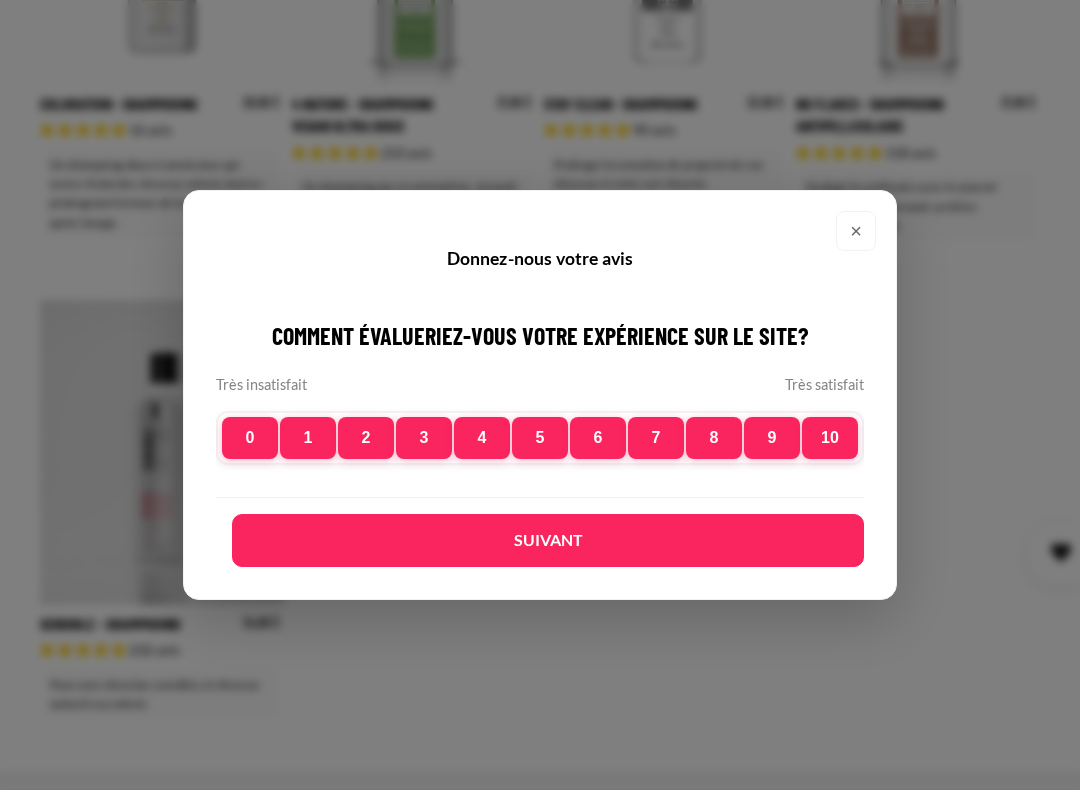 click on "Suivant" at bounding box center (548, 540) 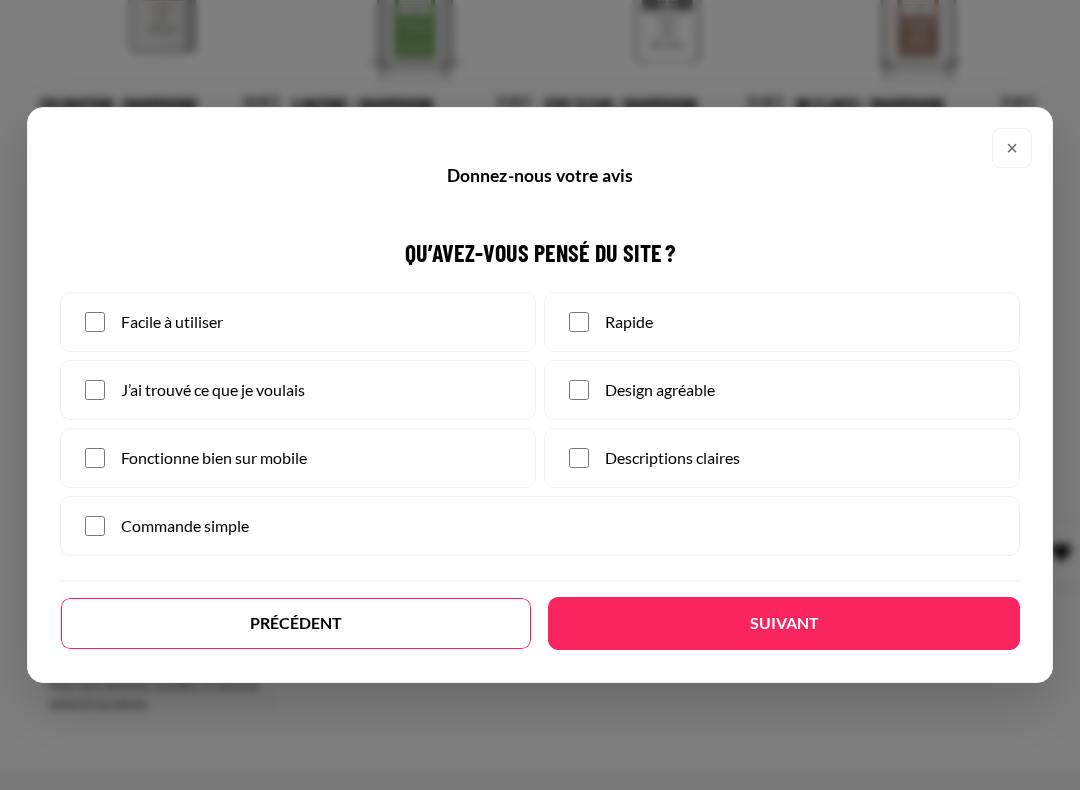 click on "Suivant" at bounding box center [784, 623] 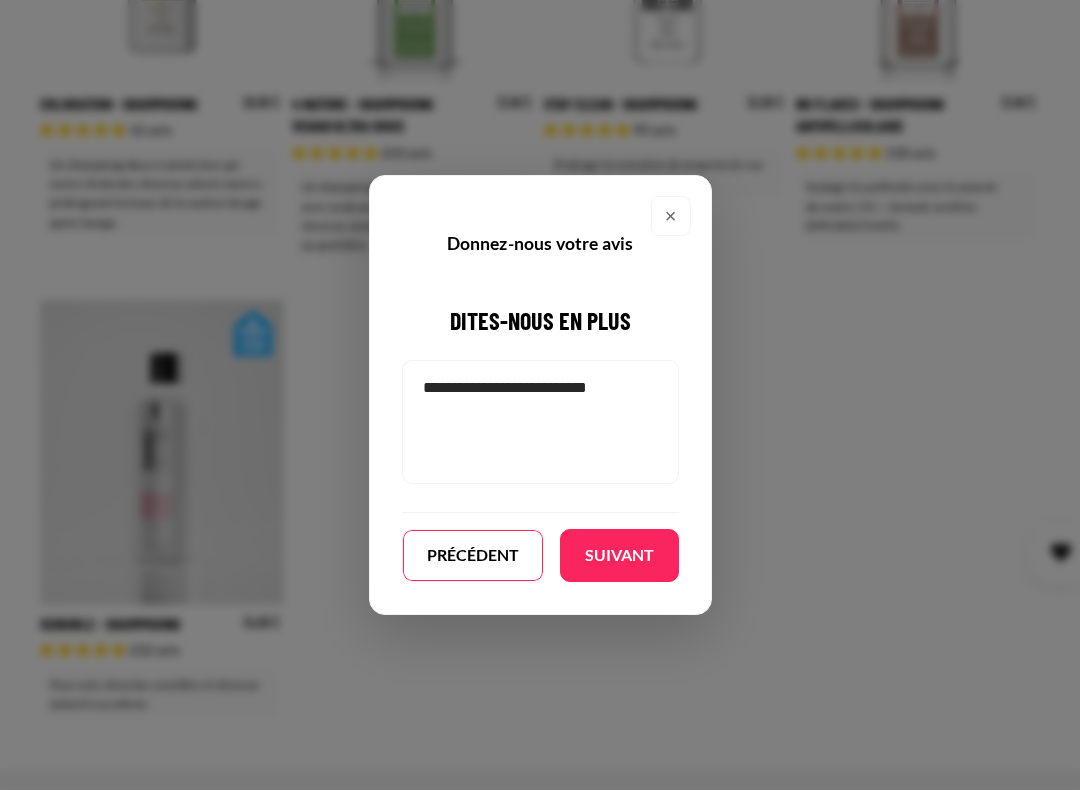 click on "Suivant" at bounding box center [619, 555] 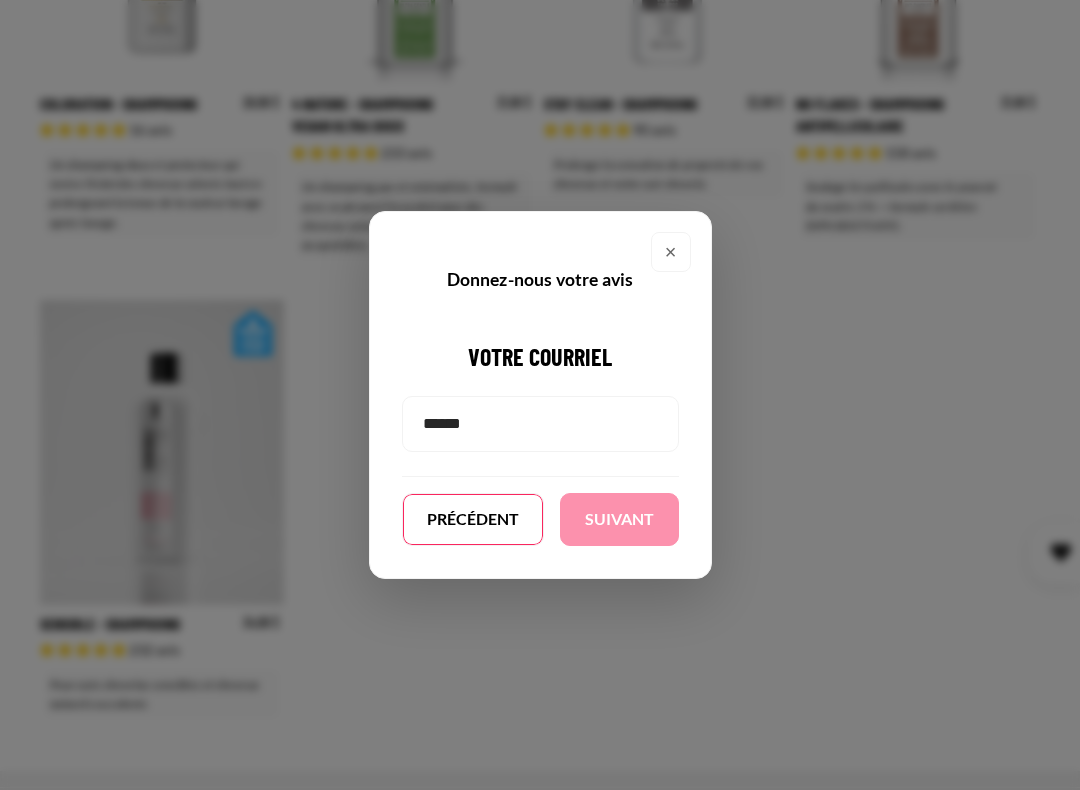 click on "Précédent" at bounding box center [473, 519] 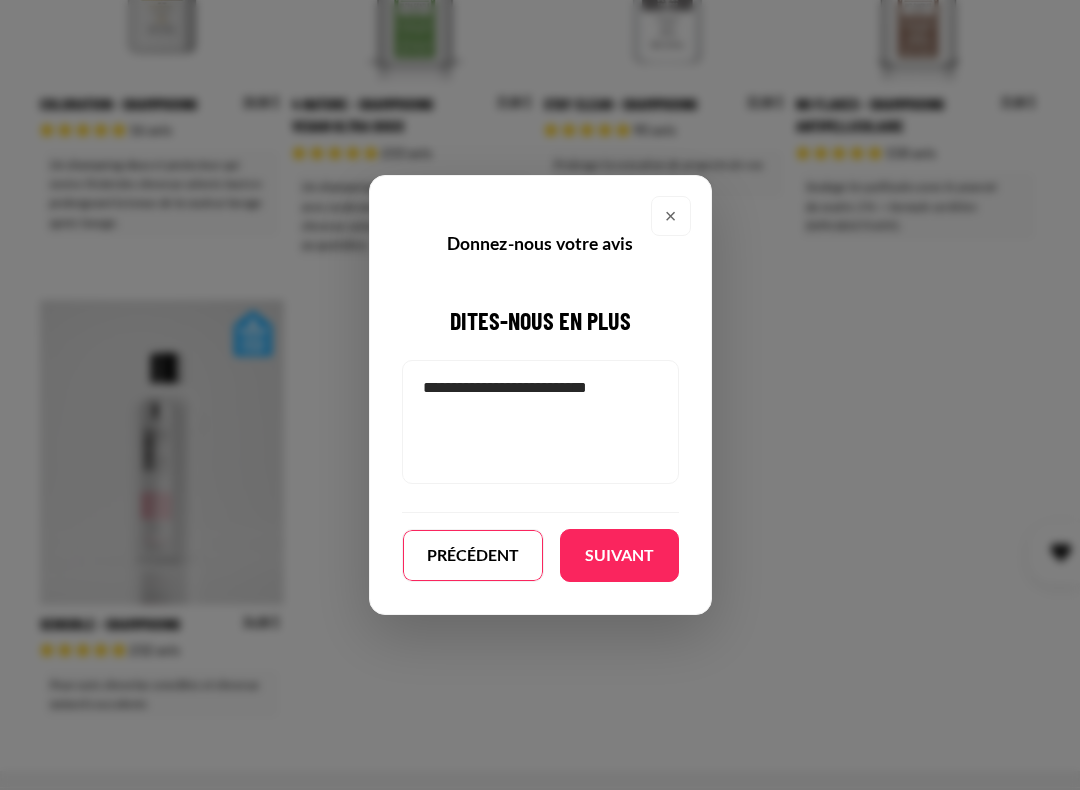 click on "Suivant" at bounding box center (619, 555) 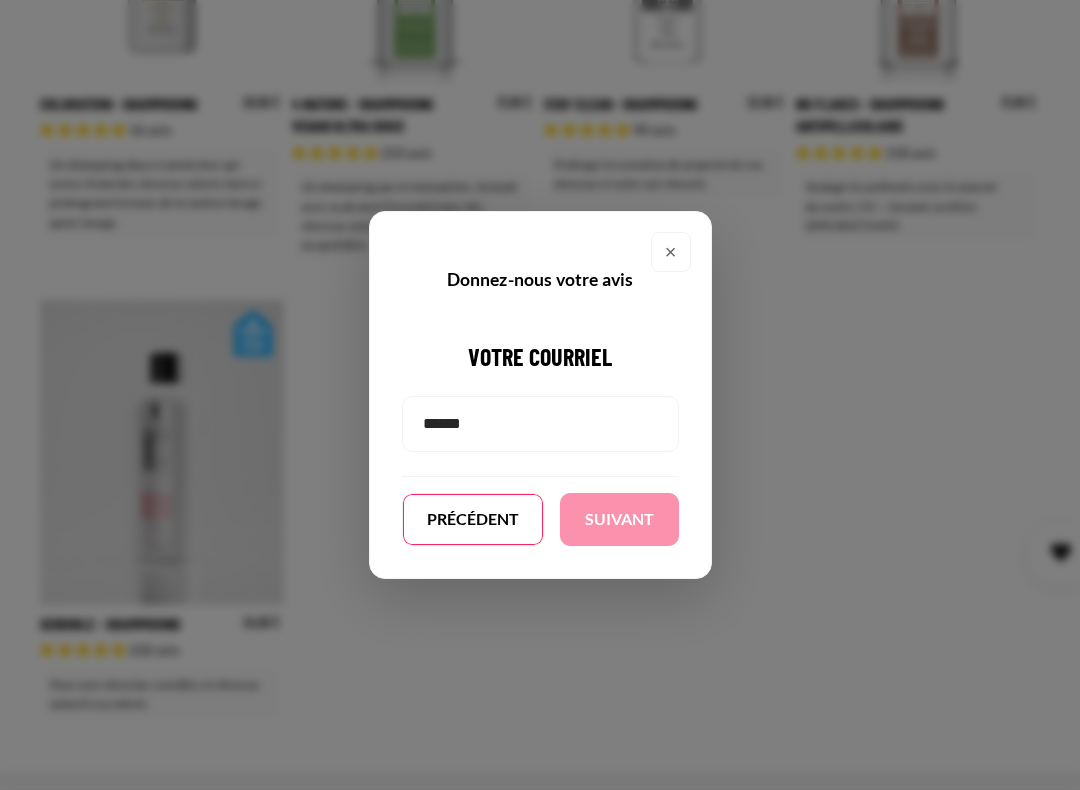 click at bounding box center [540, 424] 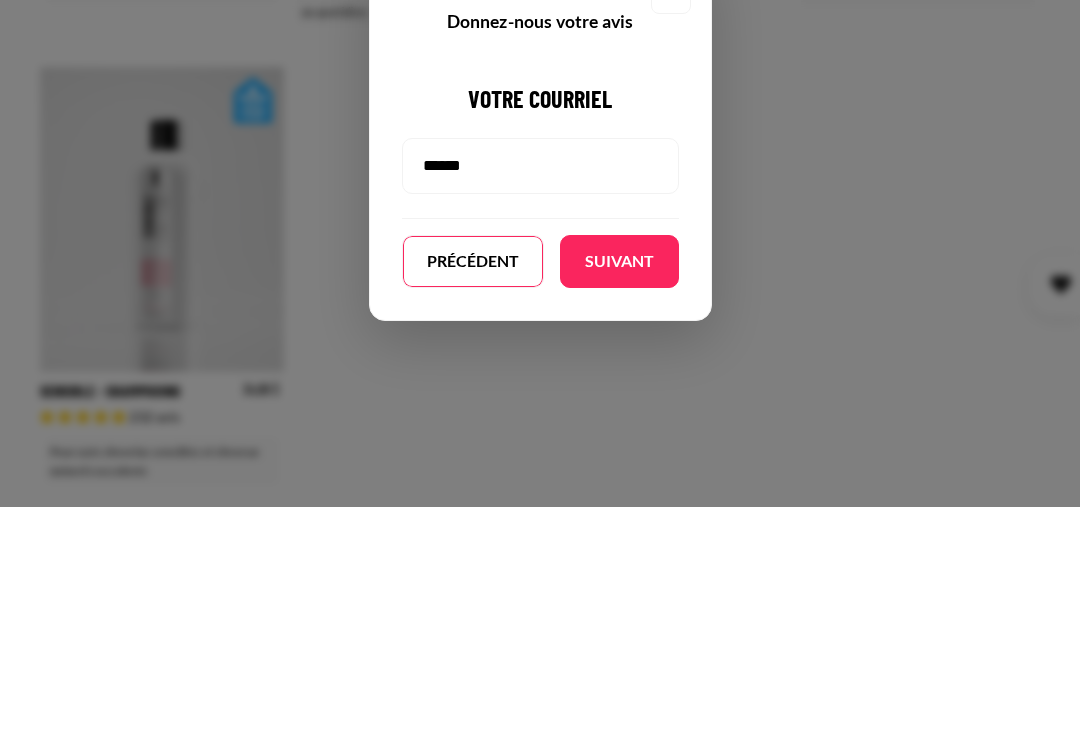 type on "*******" 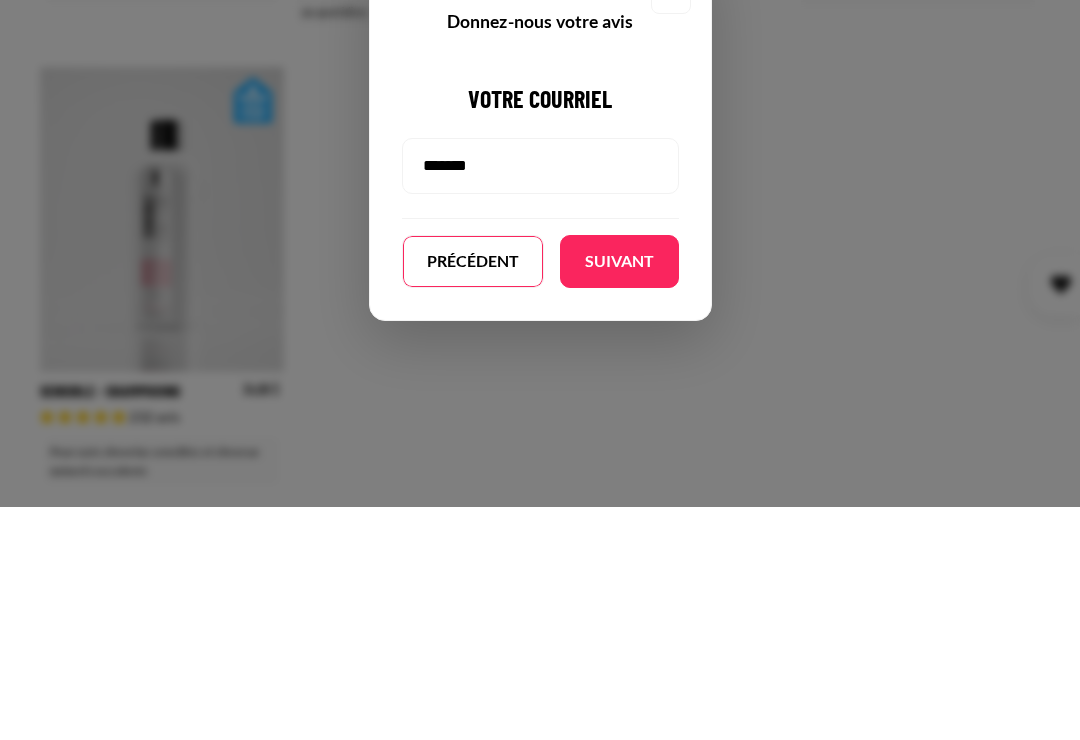 click on "Suivant" at bounding box center (619, 494) 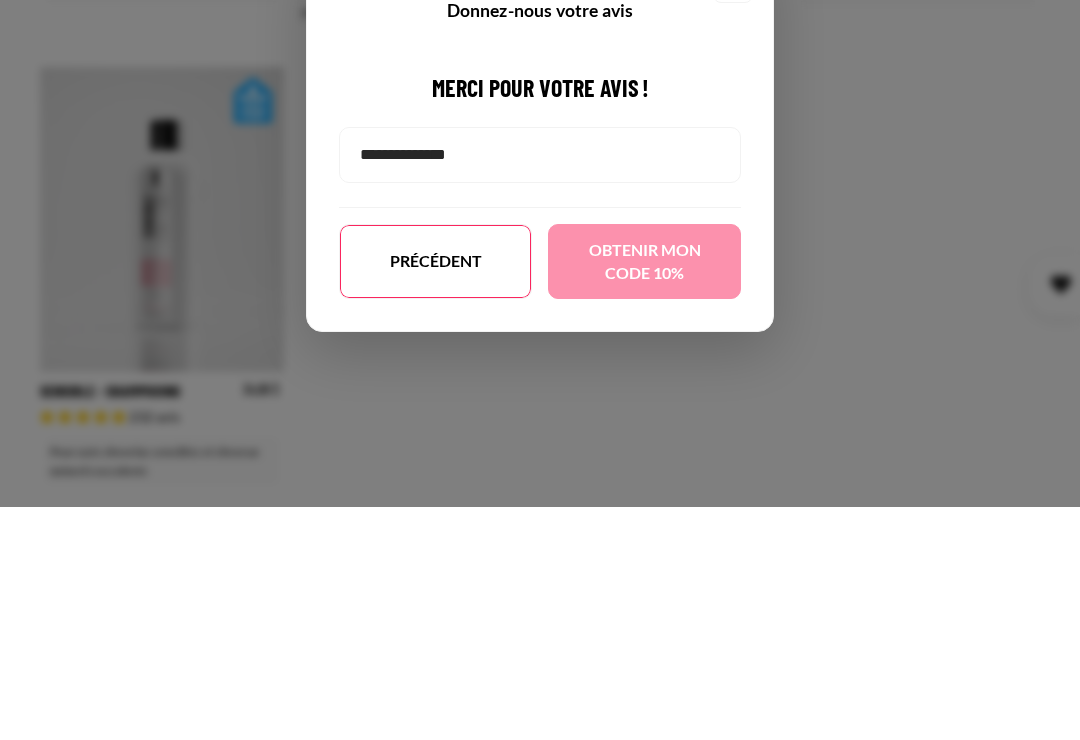 scroll, scrollTop: 1797, scrollLeft: 0, axis: vertical 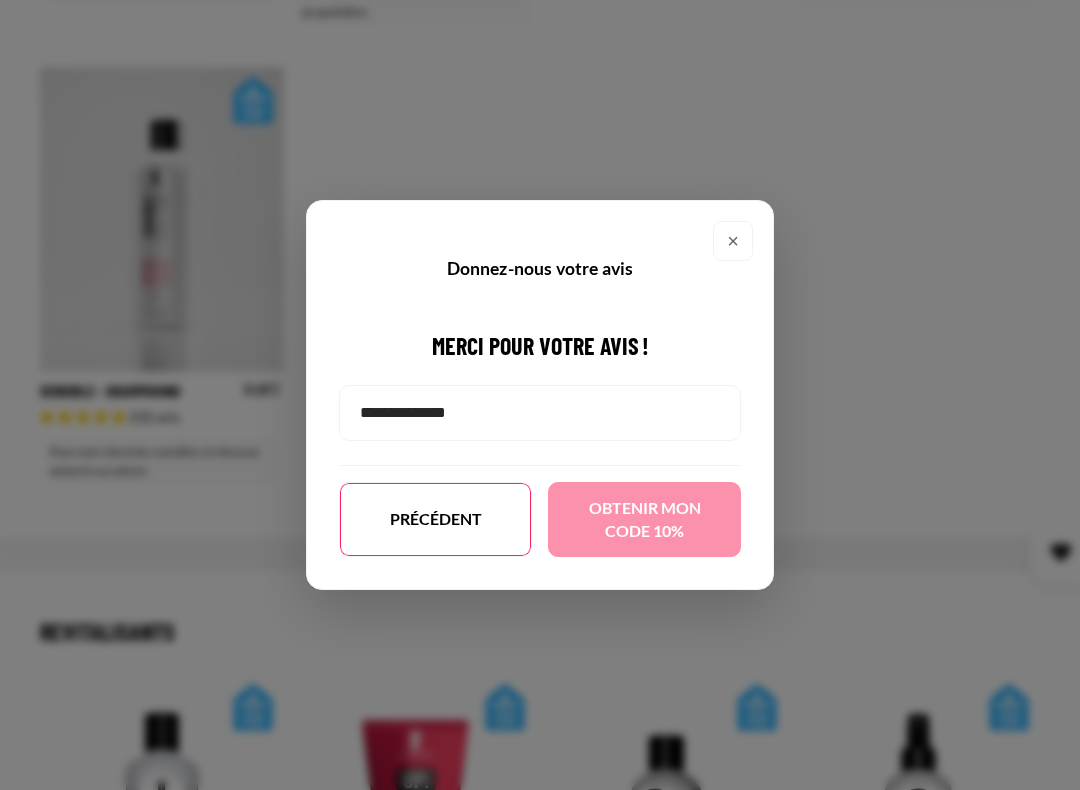 click at bounding box center [540, 413] 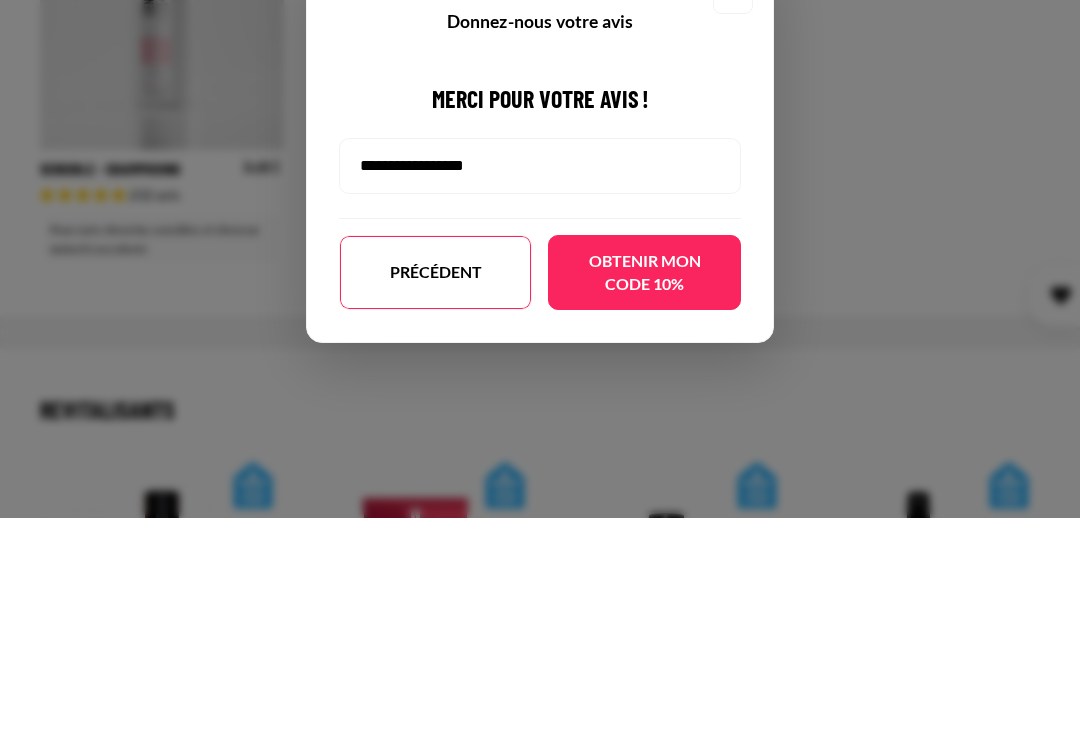 type on "**********" 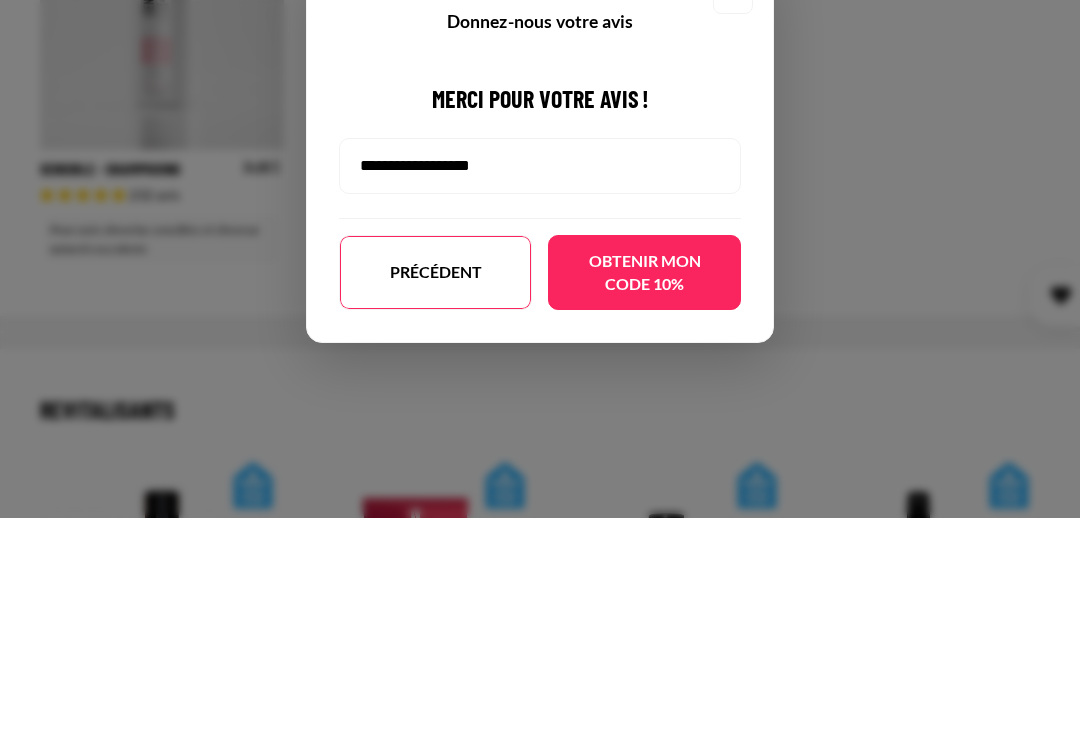 click on "Obtenir mon code 10%" at bounding box center (644, 494) 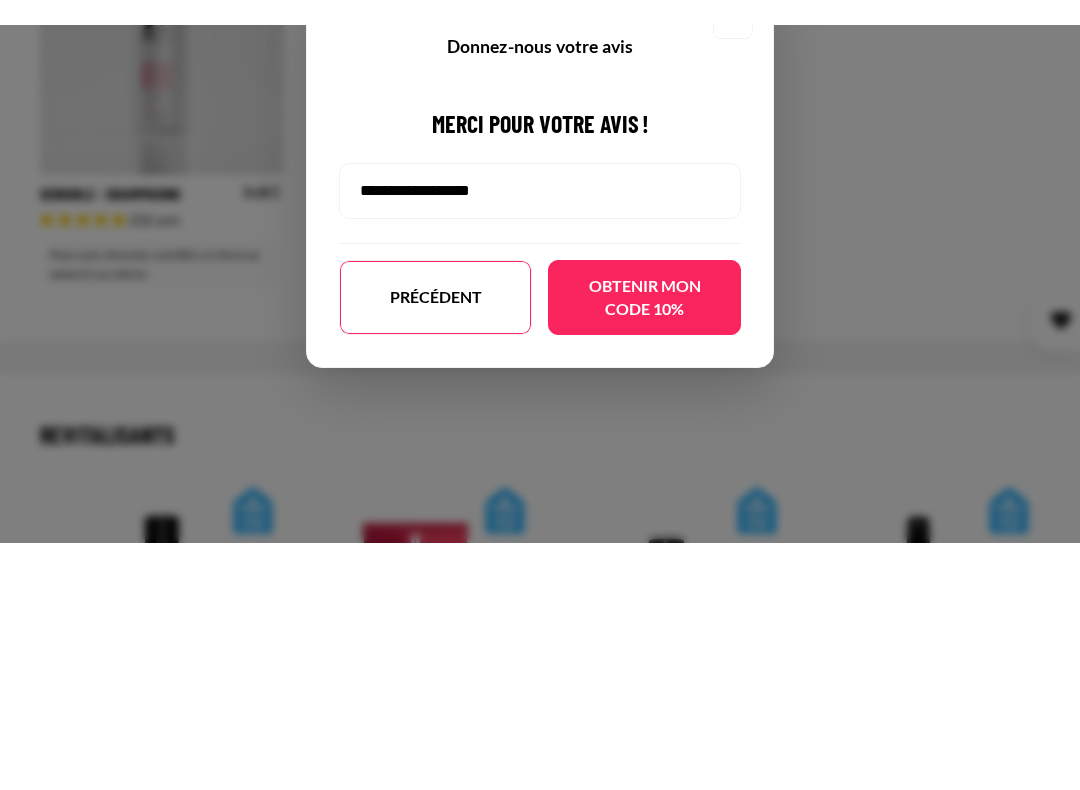 scroll, scrollTop: 2019, scrollLeft: 0, axis: vertical 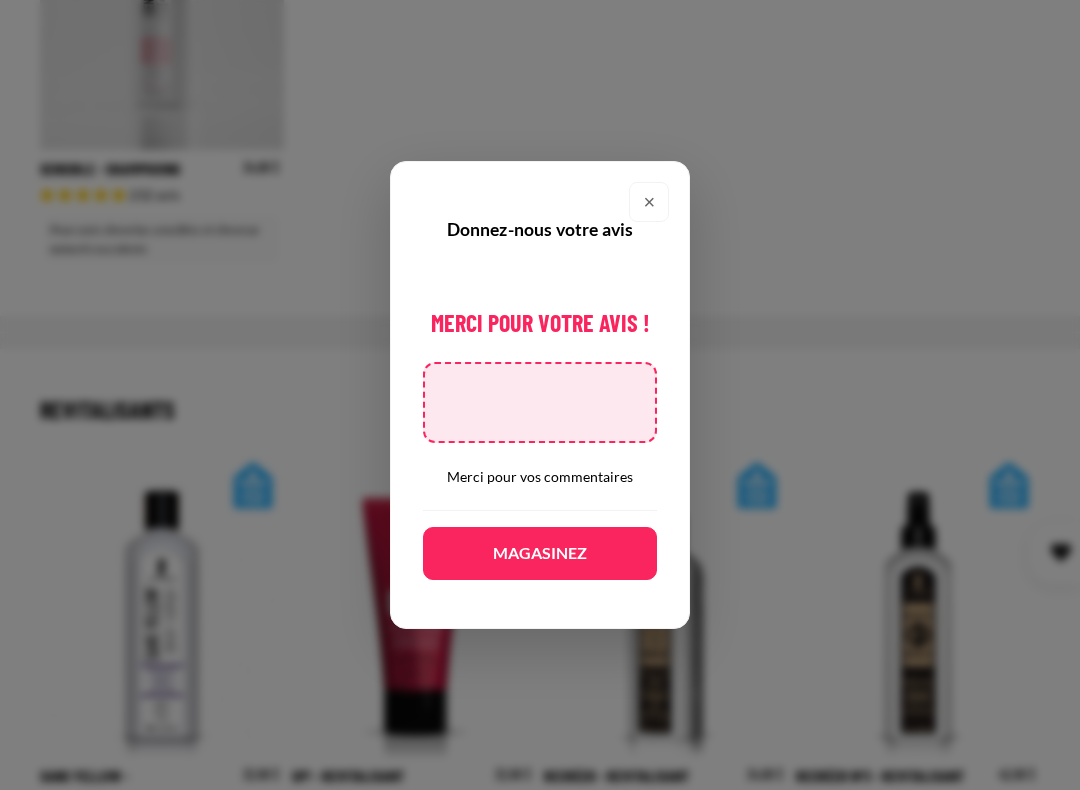 click on "Magasinez" at bounding box center (540, 553) 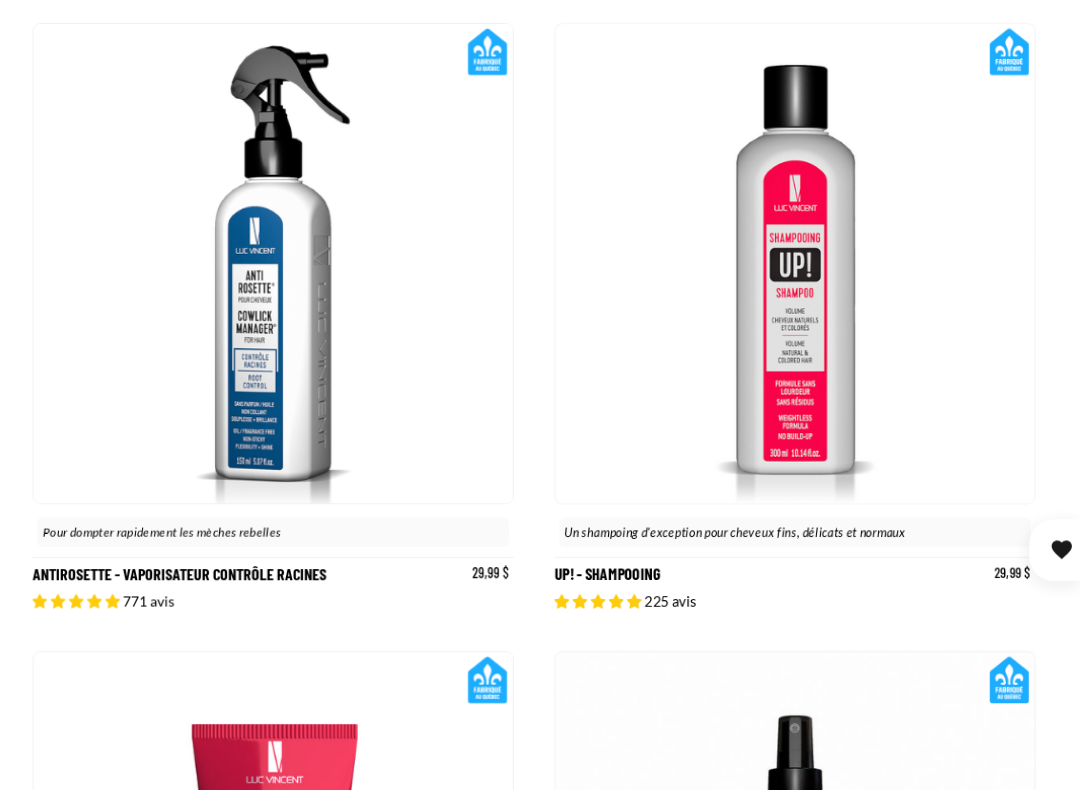 scroll, scrollTop: 1795, scrollLeft: 0, axis: vertical 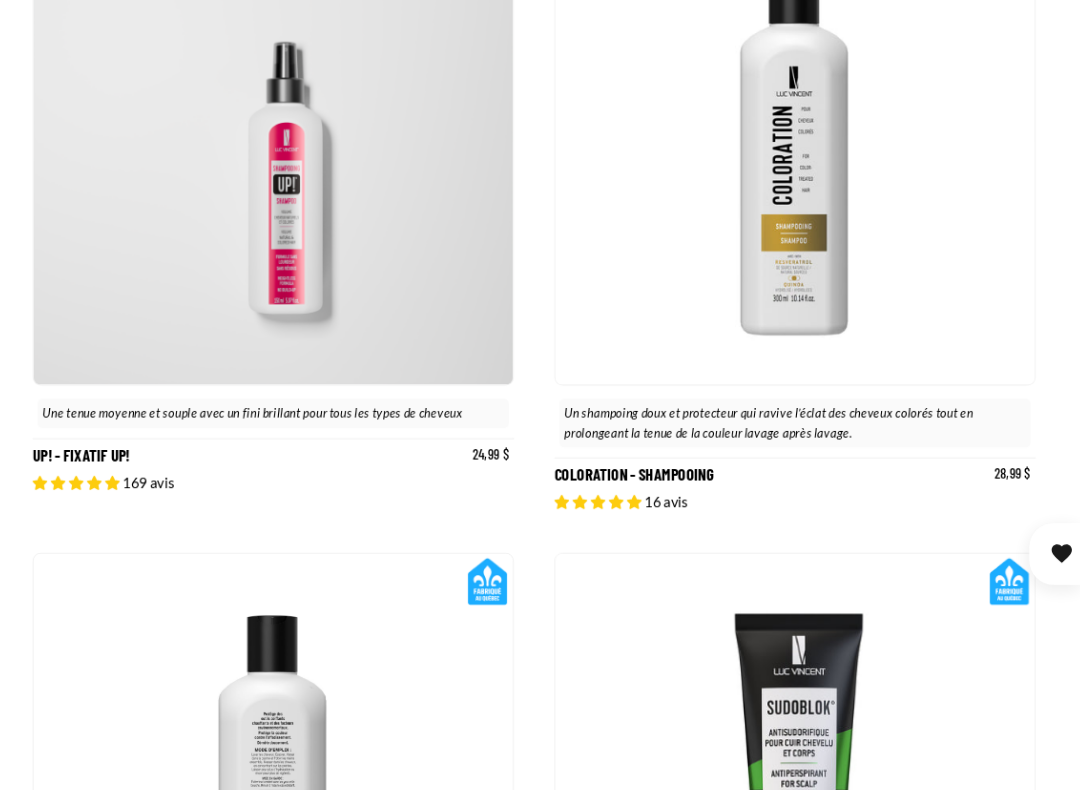 click on "Coloration - Shampooing" at bounding box center [797, 211] 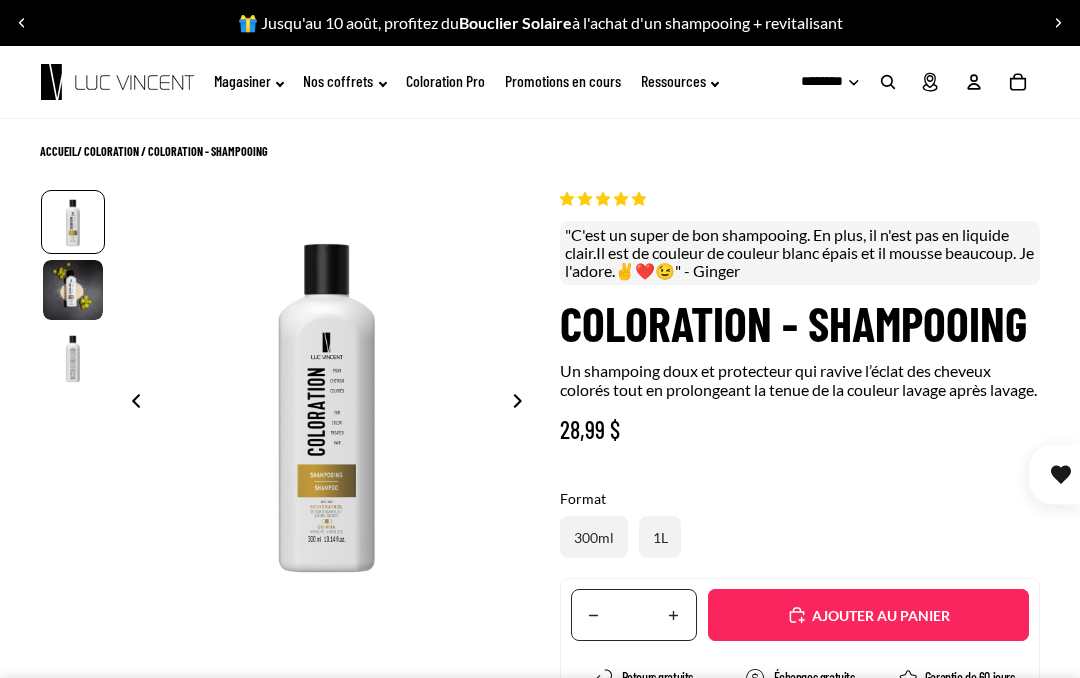 scroll, scrollTop: 0, scrollLeft: 0, axis: both 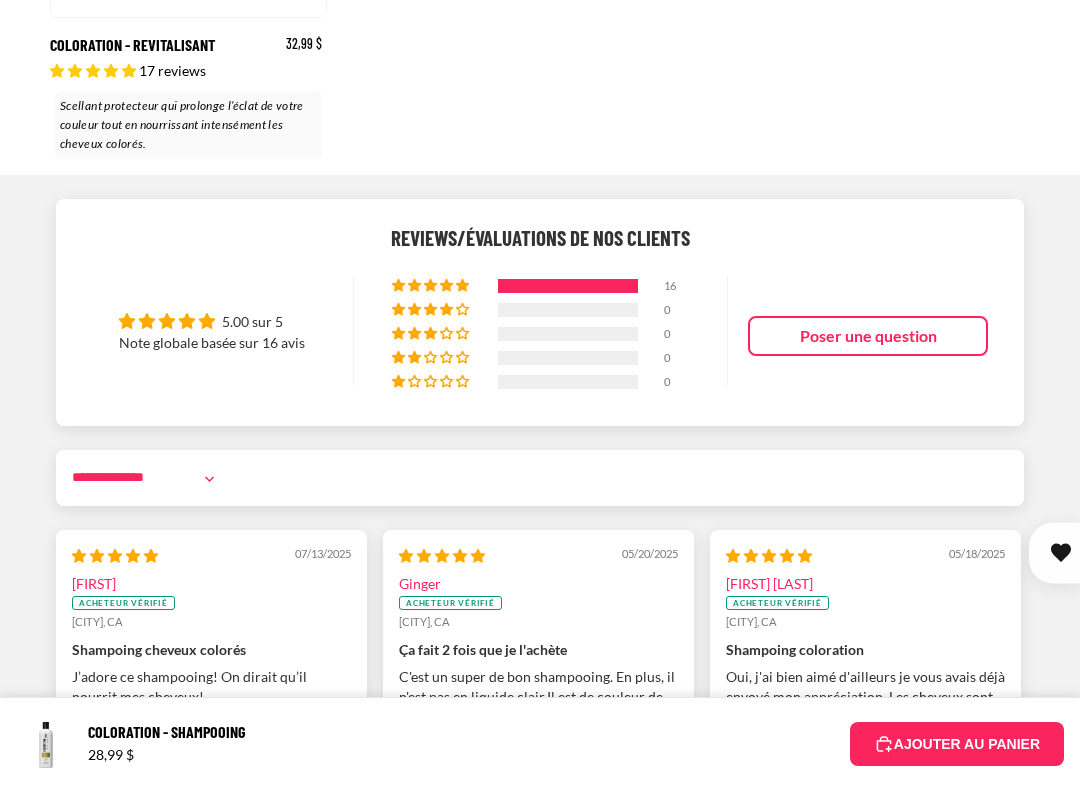 click at bounding box center [865, 603] 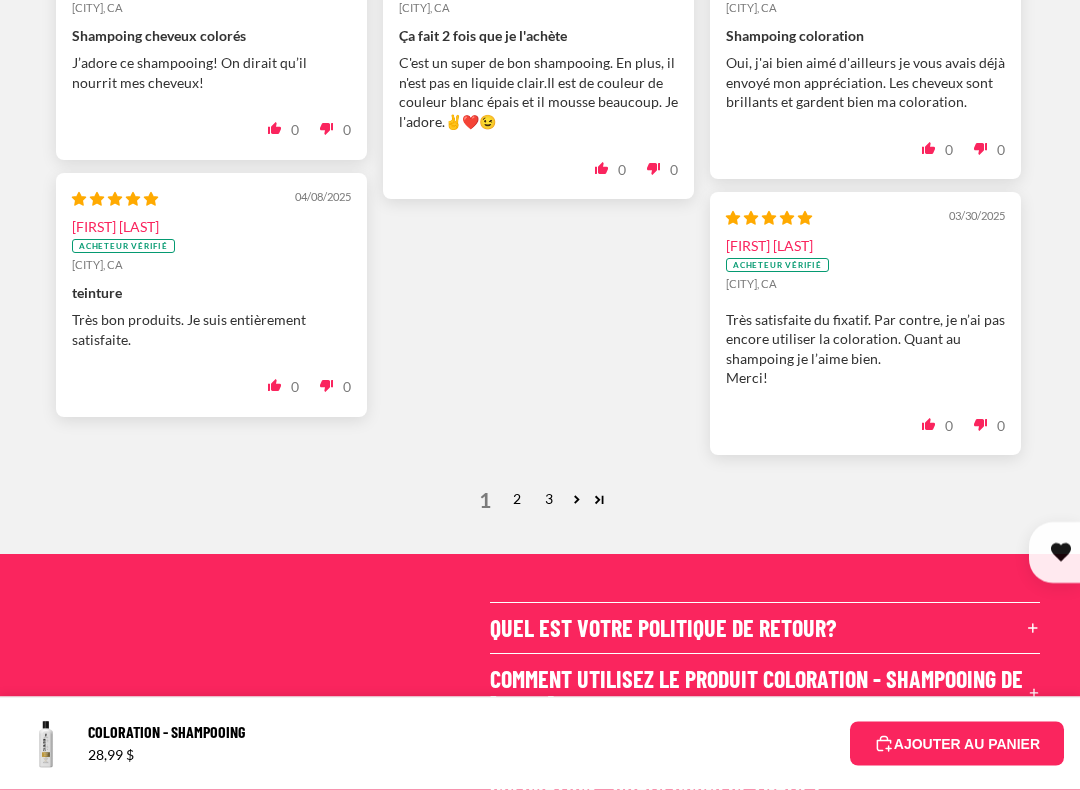 scroll, scrollTop: 3458, scrollLeft: 0, axis: vertical 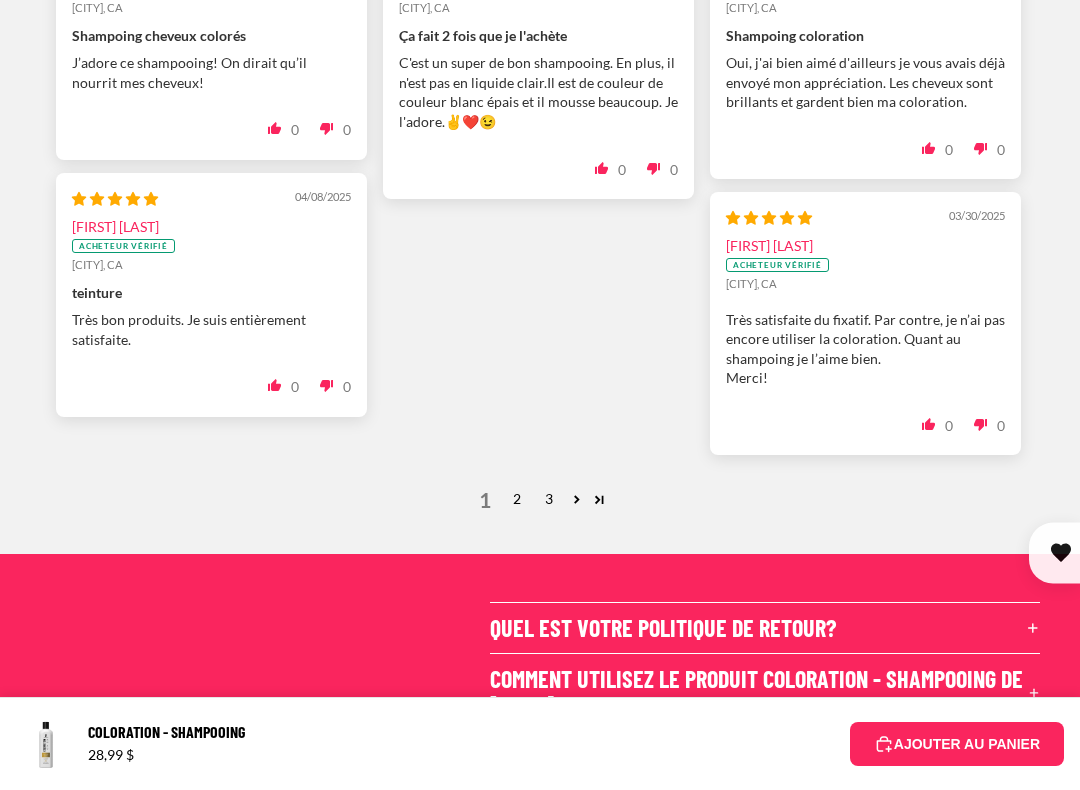 click on "2" at bounding box center (517, 499) 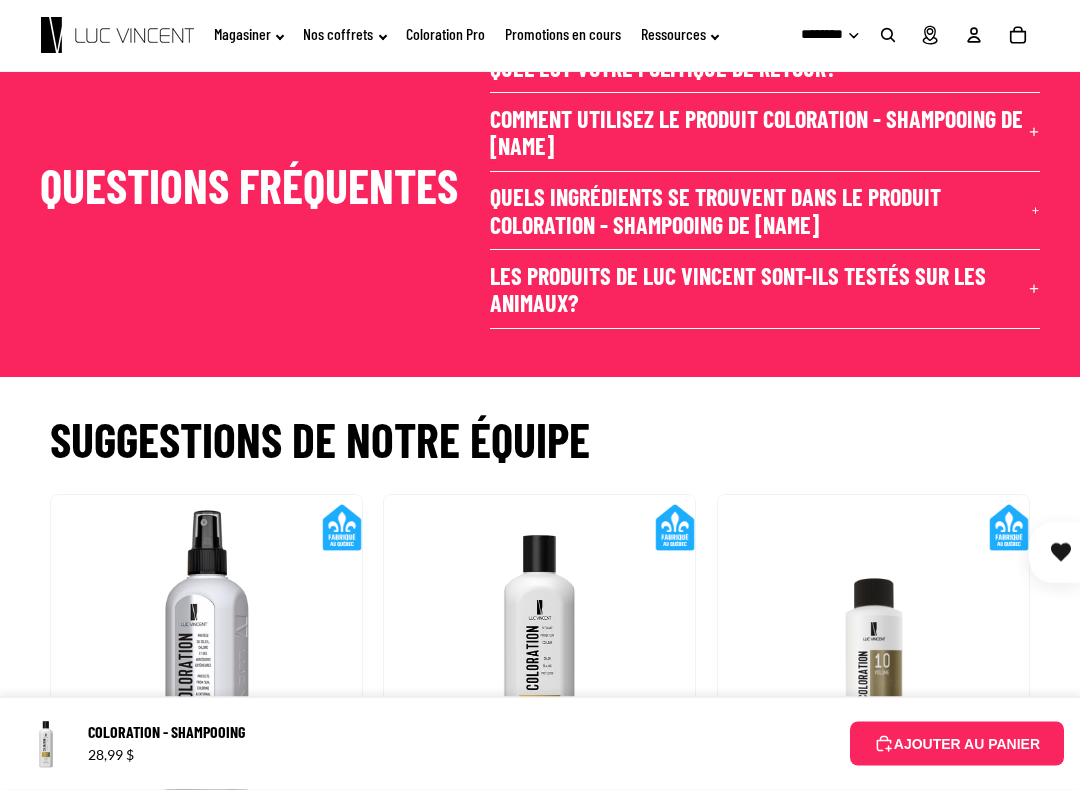 scroll, scrollTop: 3370, scrollLeft: 0, axis: vertical 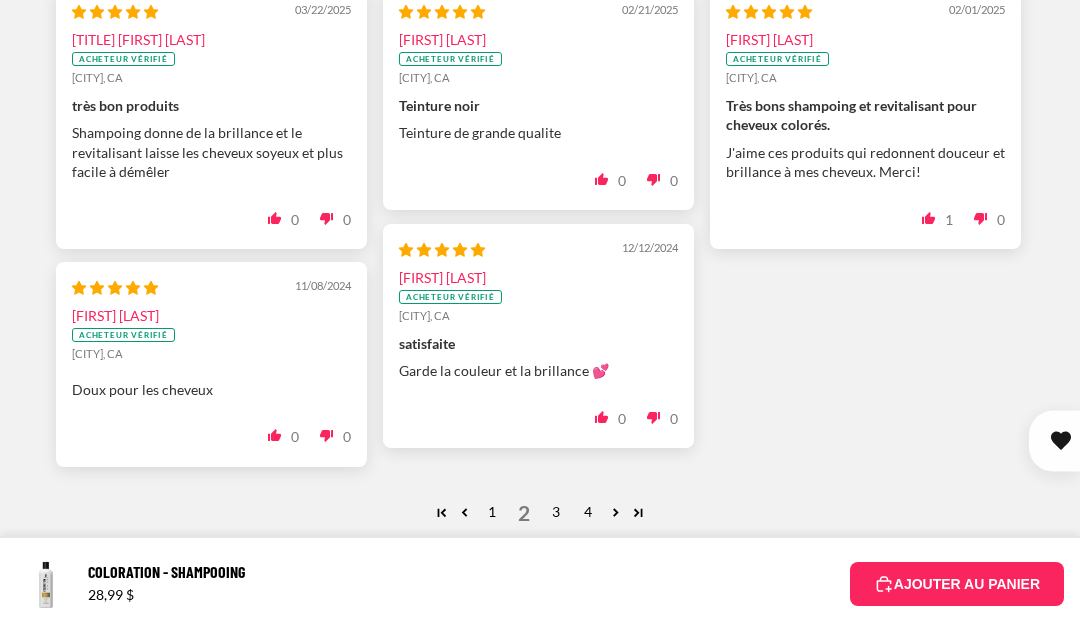 click on "3" at bounding box center (556, 512) 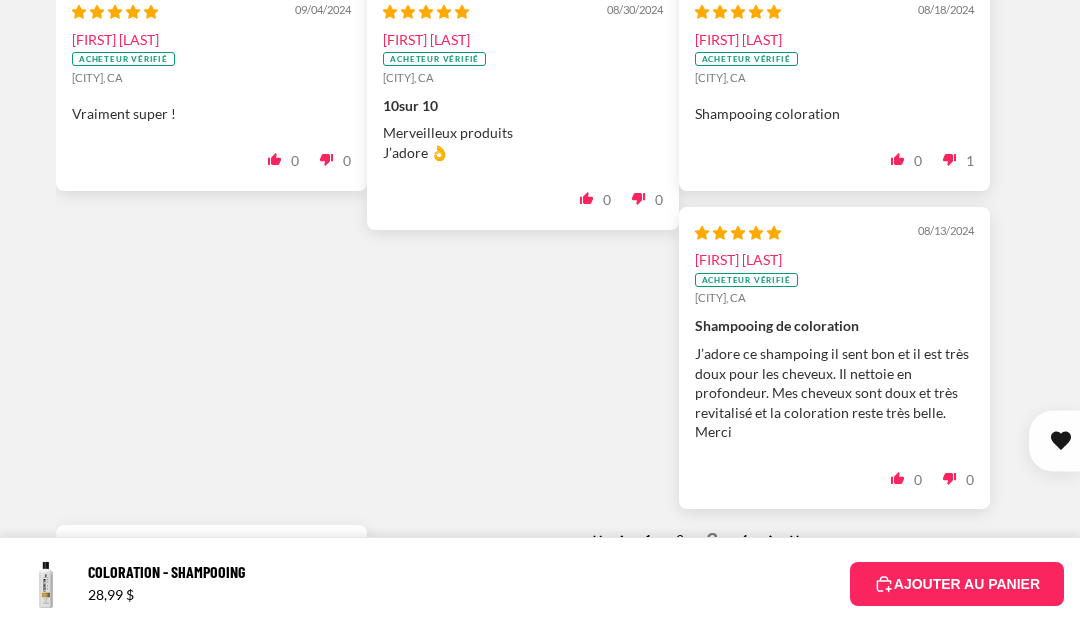 scroll, scrollTop: 3381, scrollLeft: 0, axis: vertical 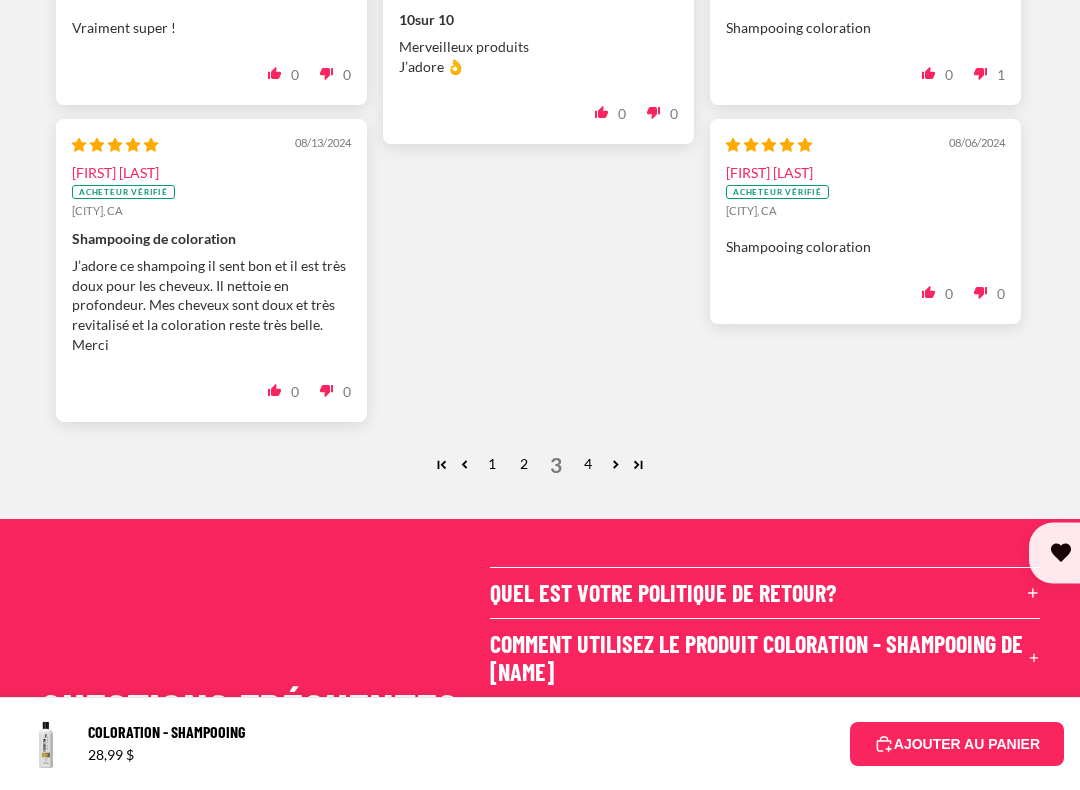 click on "4" at bounding box center [588, 464] 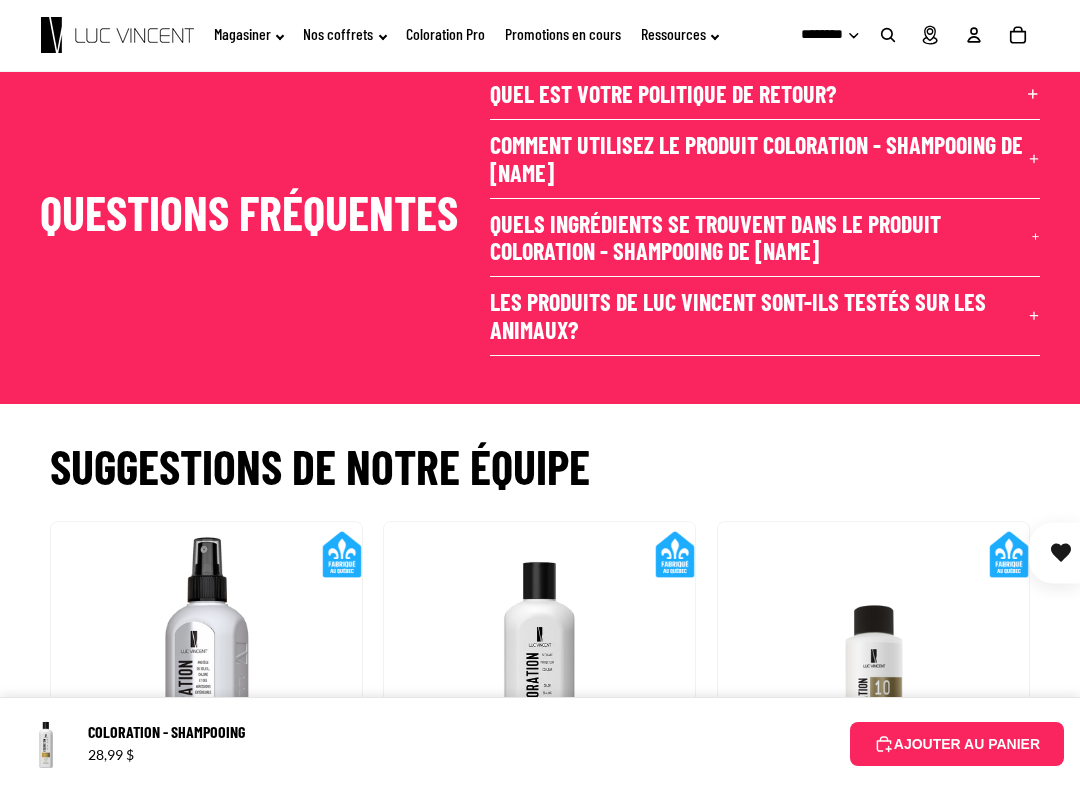 scroll, scrollTop: 3370, scrollLeft: 0, axis: vertical 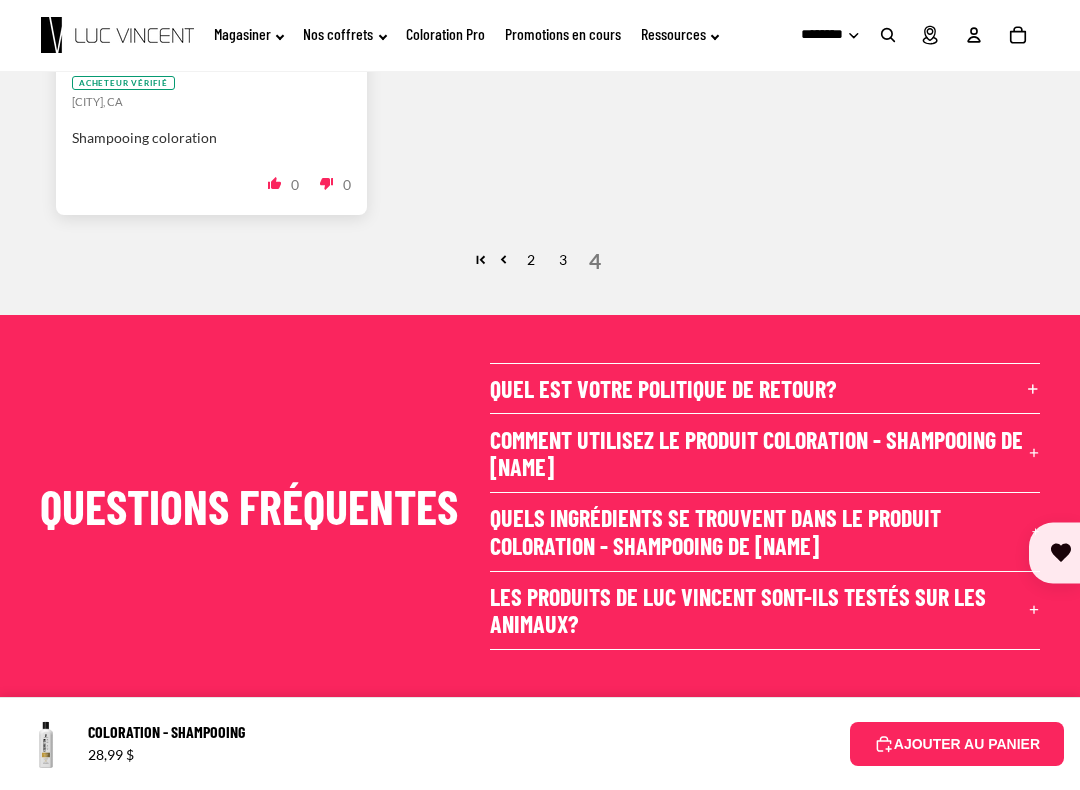 click on "Comment utilisez le produit Coloration - Shampooing de Luc Vincent" at bounding box center [765, 453] 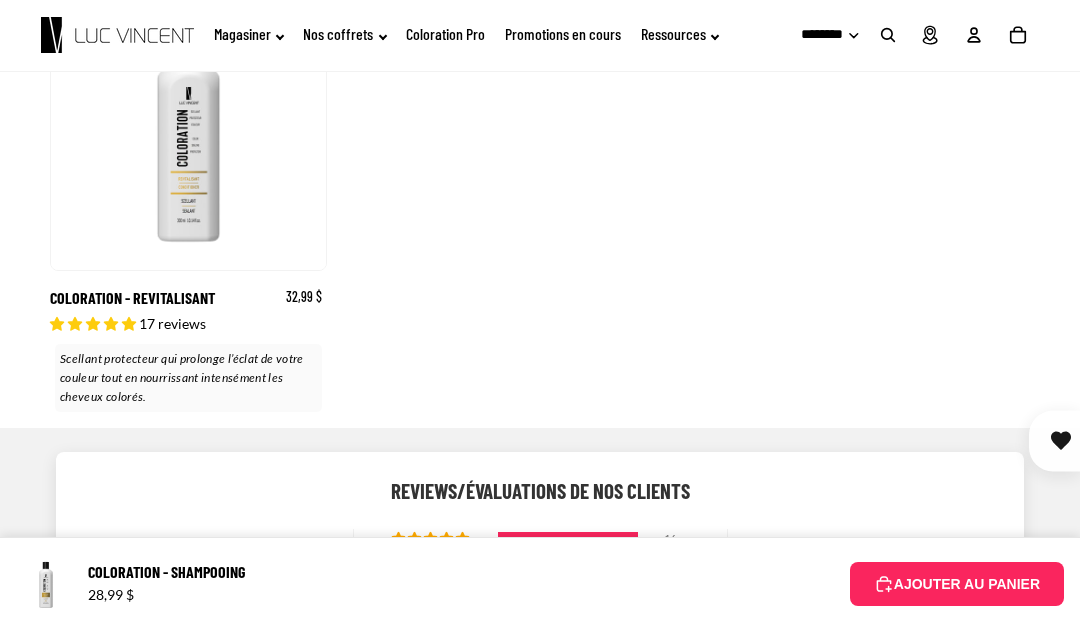 scroll, scrollTop: 2469, scrollLeft: 0, axis: vertical 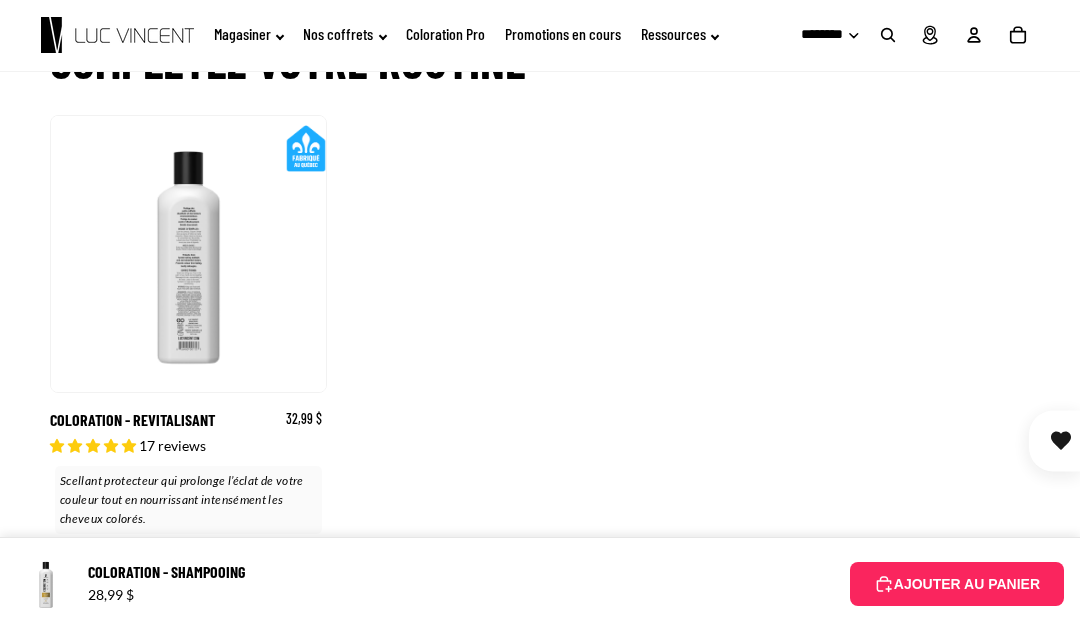 click 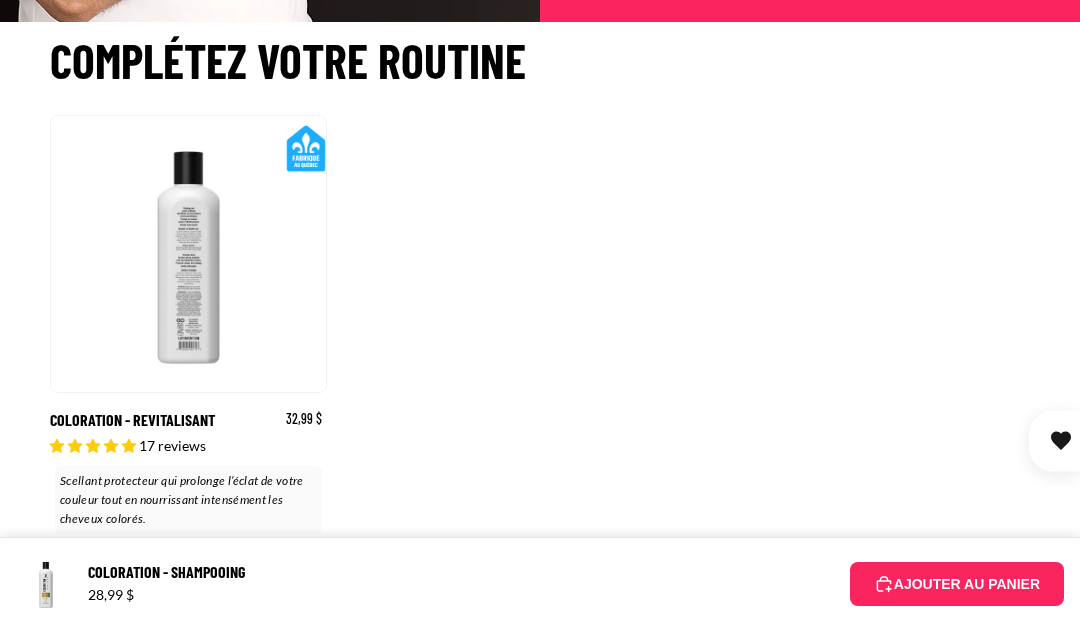 scroll, scrollTop: 1990, scrollLeft: 0, axis: vertical 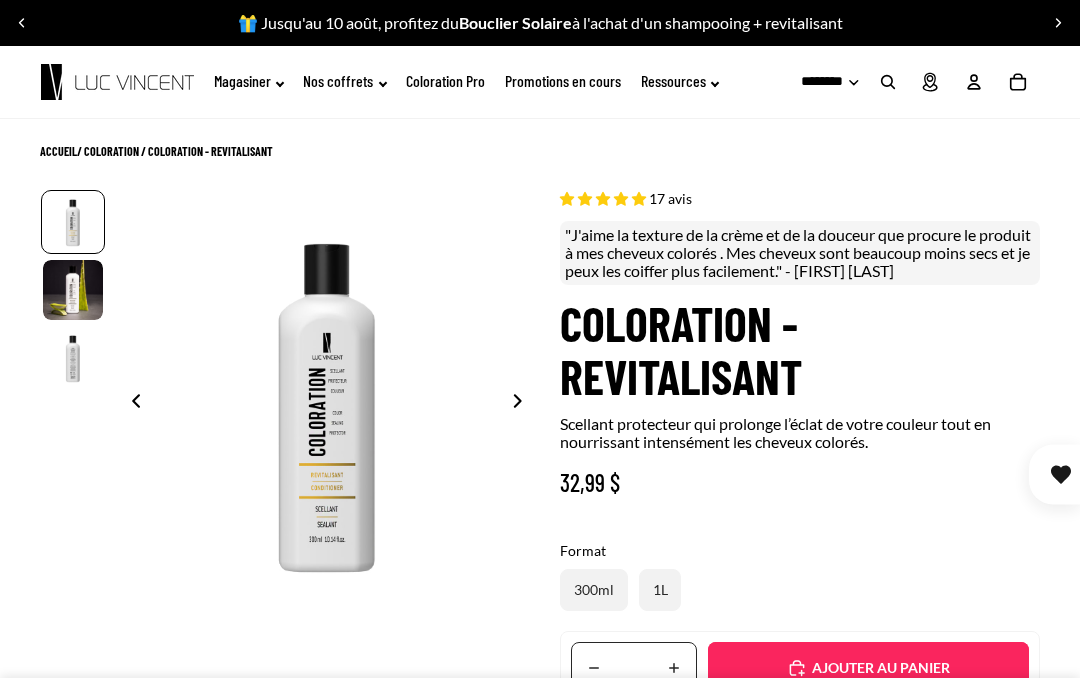 select on "**********" 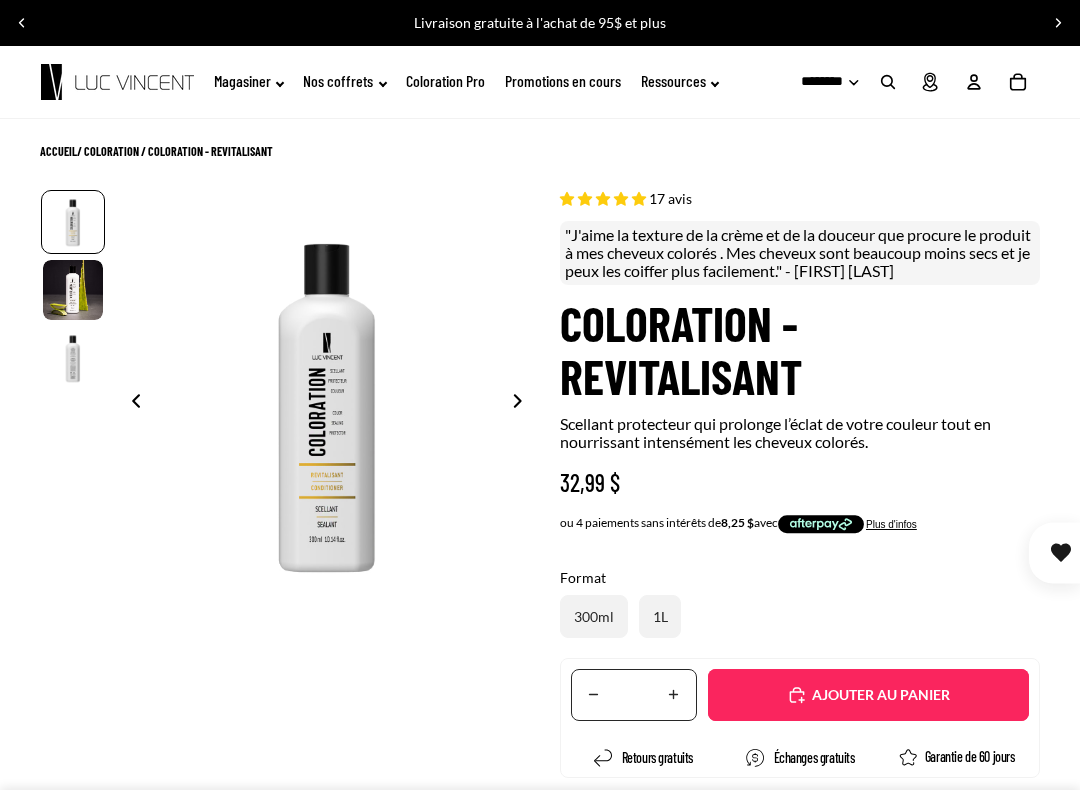 scroll, scrollTop: 0, scrollLeft: 0, axis: both 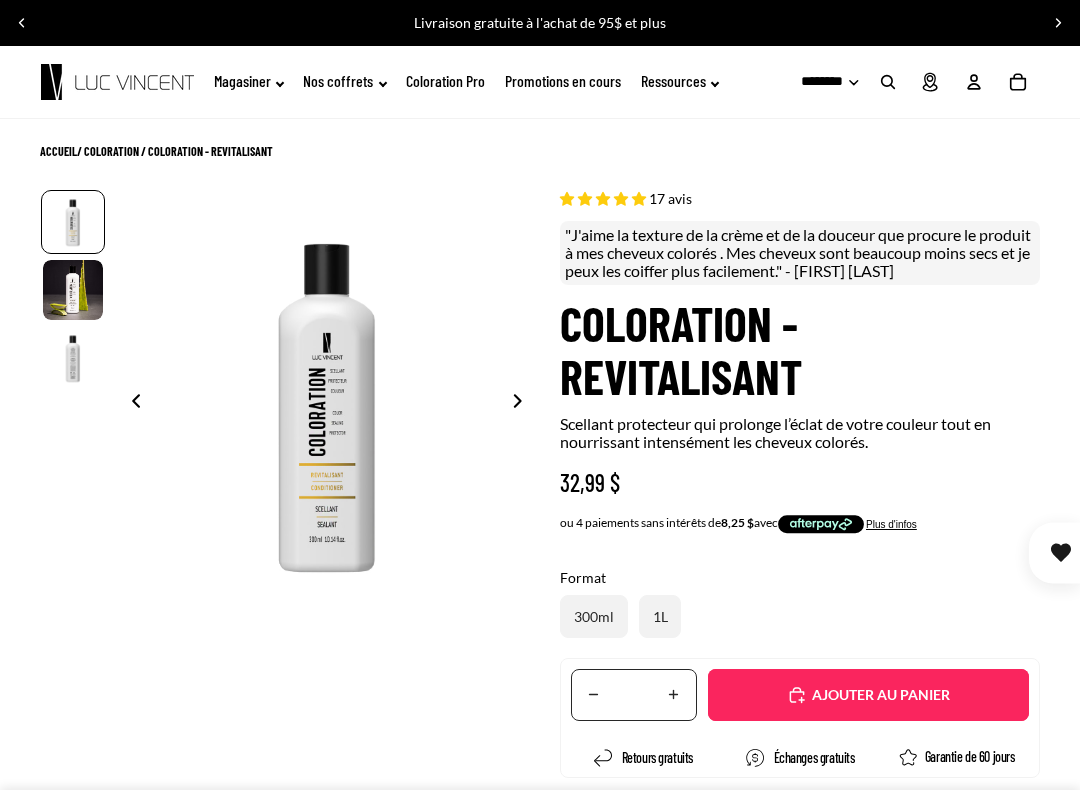 click at bounding box center [22, 23] 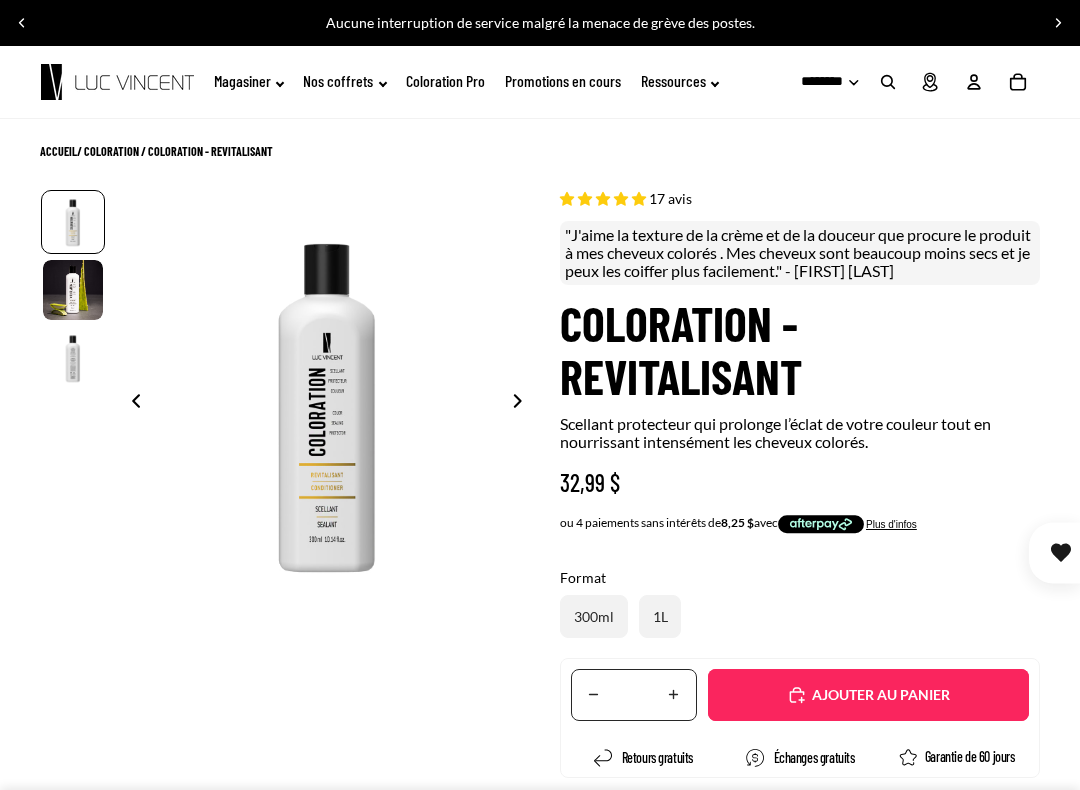 click at bounding box center [22, 23] 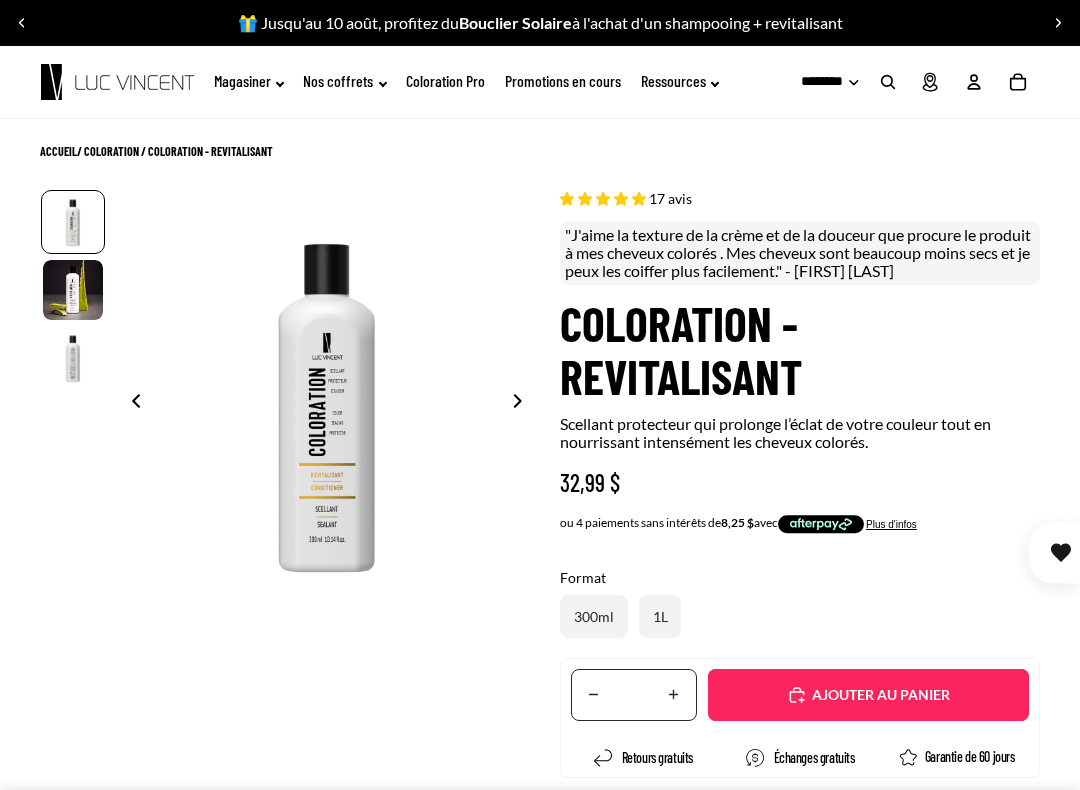 click at bounding box center [22, 23] 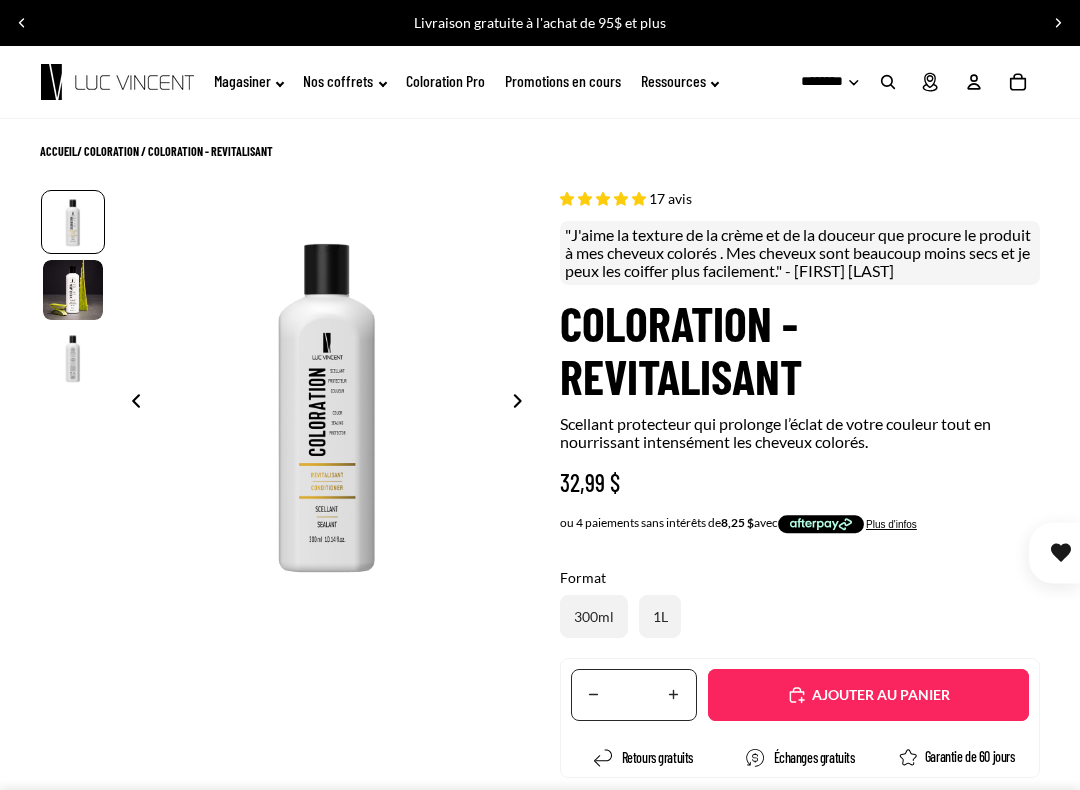 click at bounding box center [22, 23] 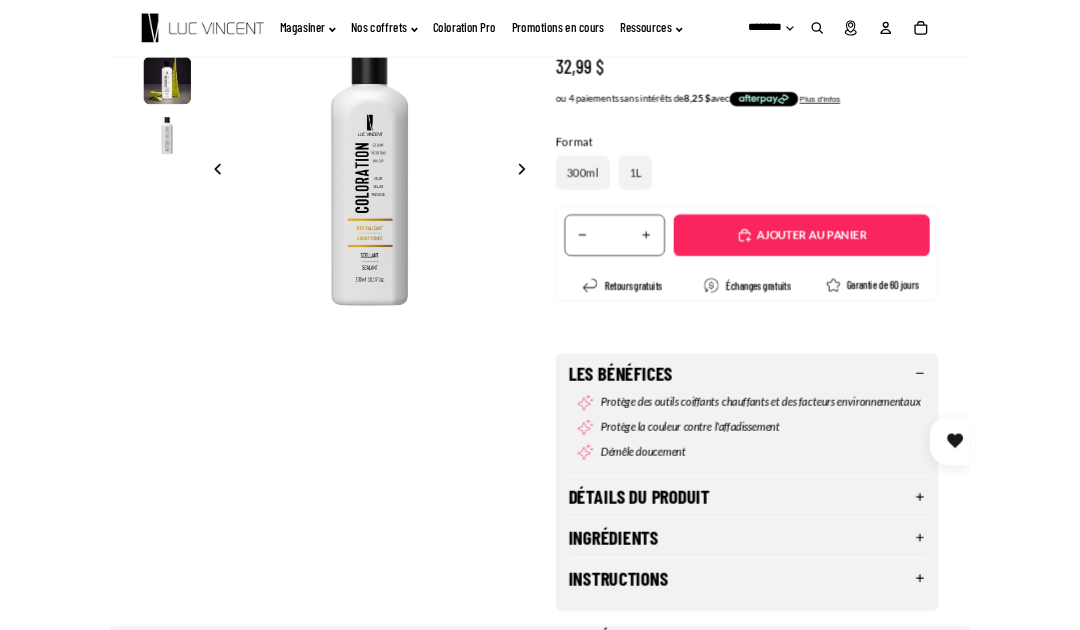 scroll, scrollTop: 0, scrollLeft: 0, axis: both 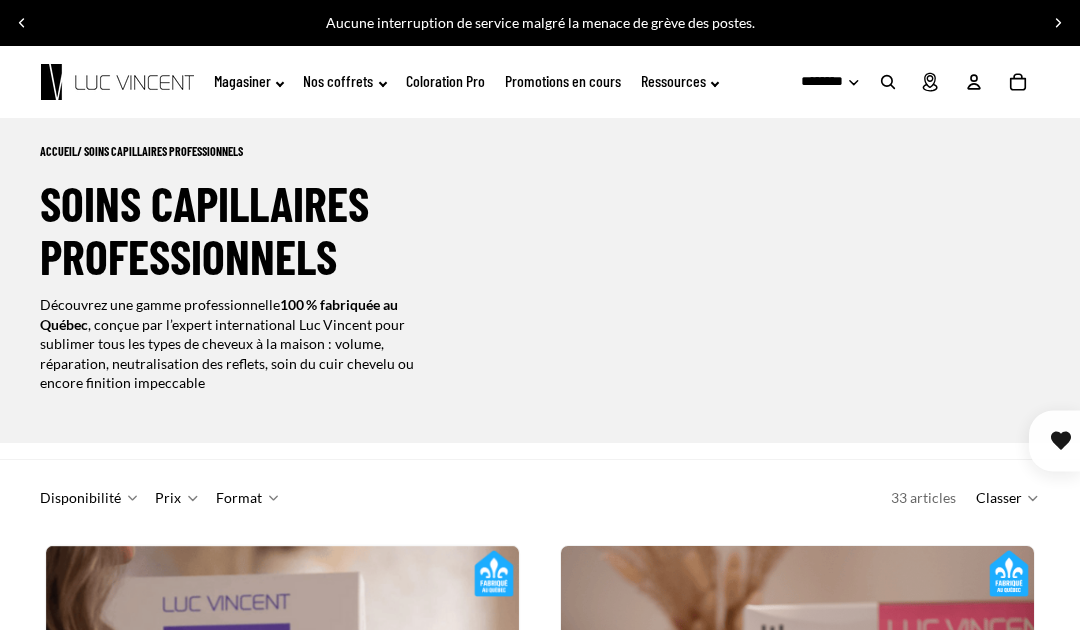 click on "Magasiner" 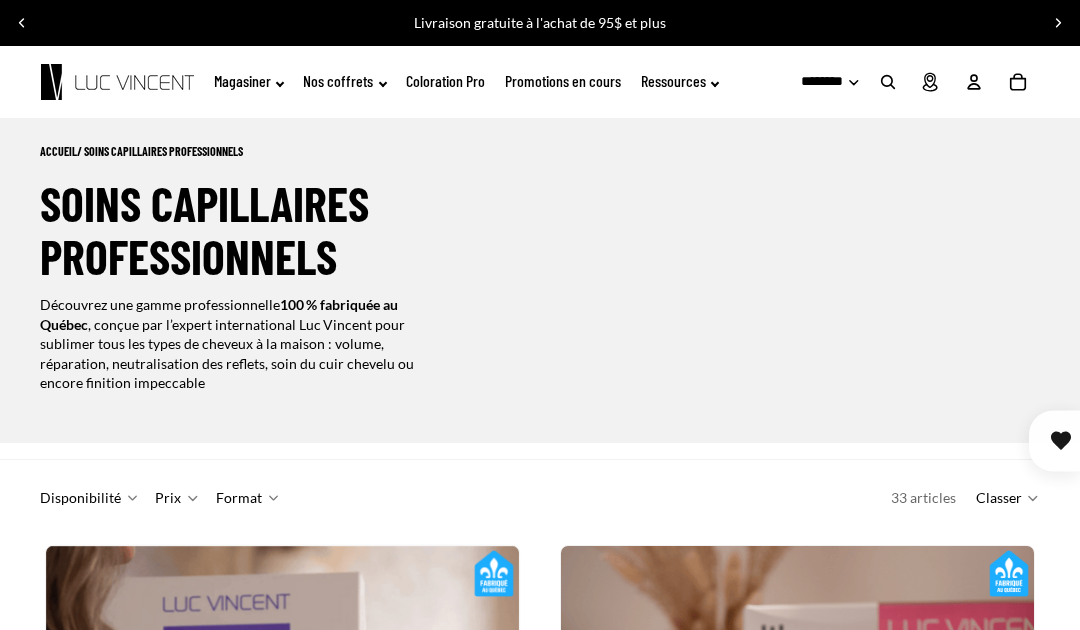 click on "Magasiner" 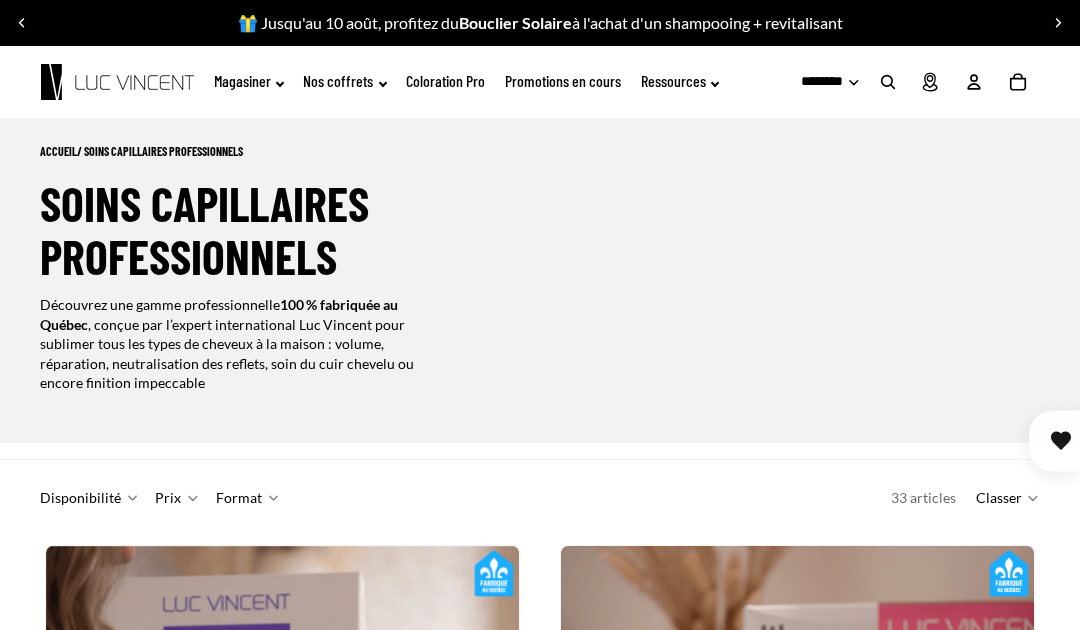 click on "Ressources" 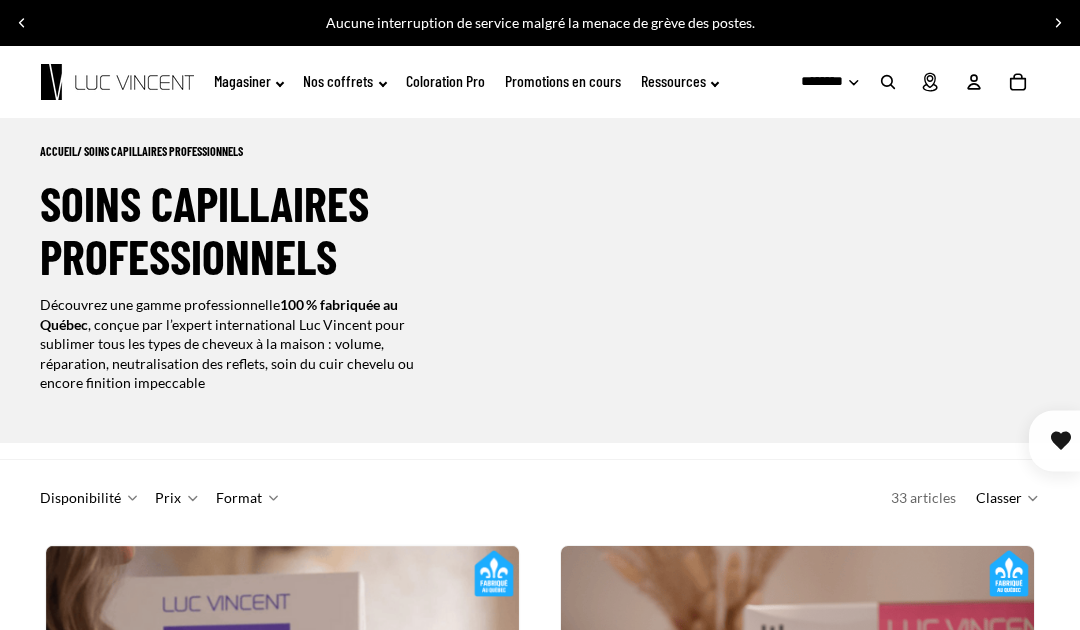 click on "Magasiner" 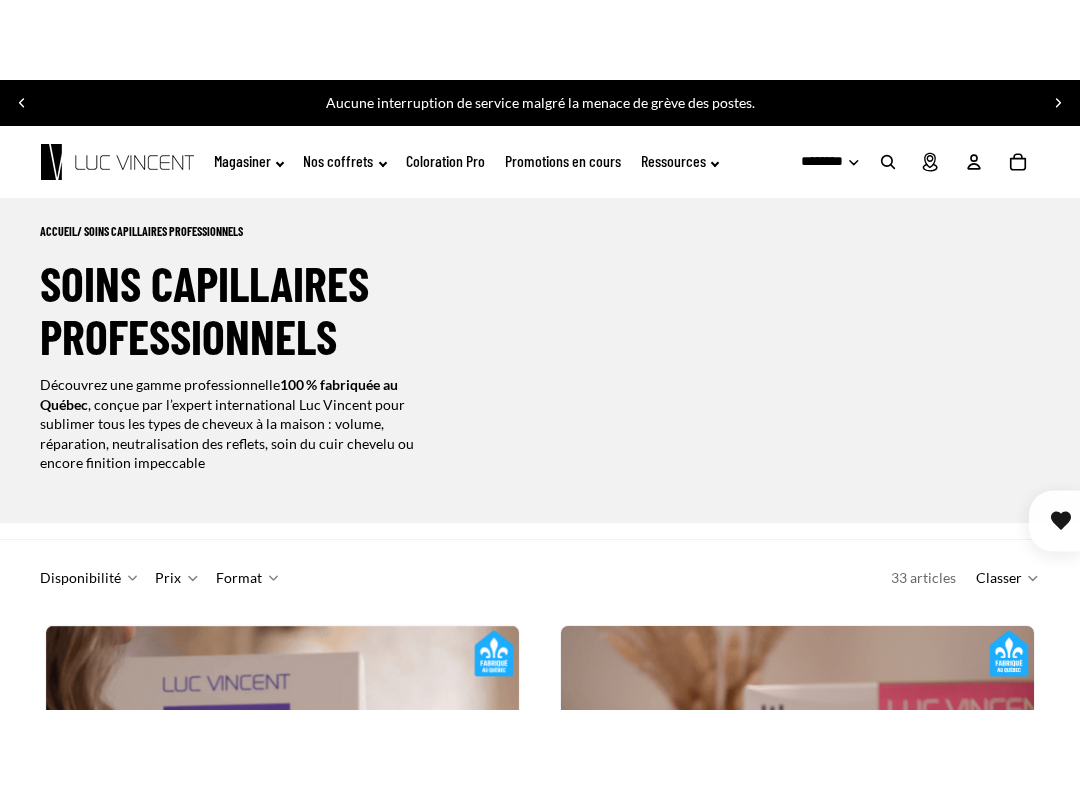 scroll, scrollTop: 5, scrollLeft: 0, axis: vertical 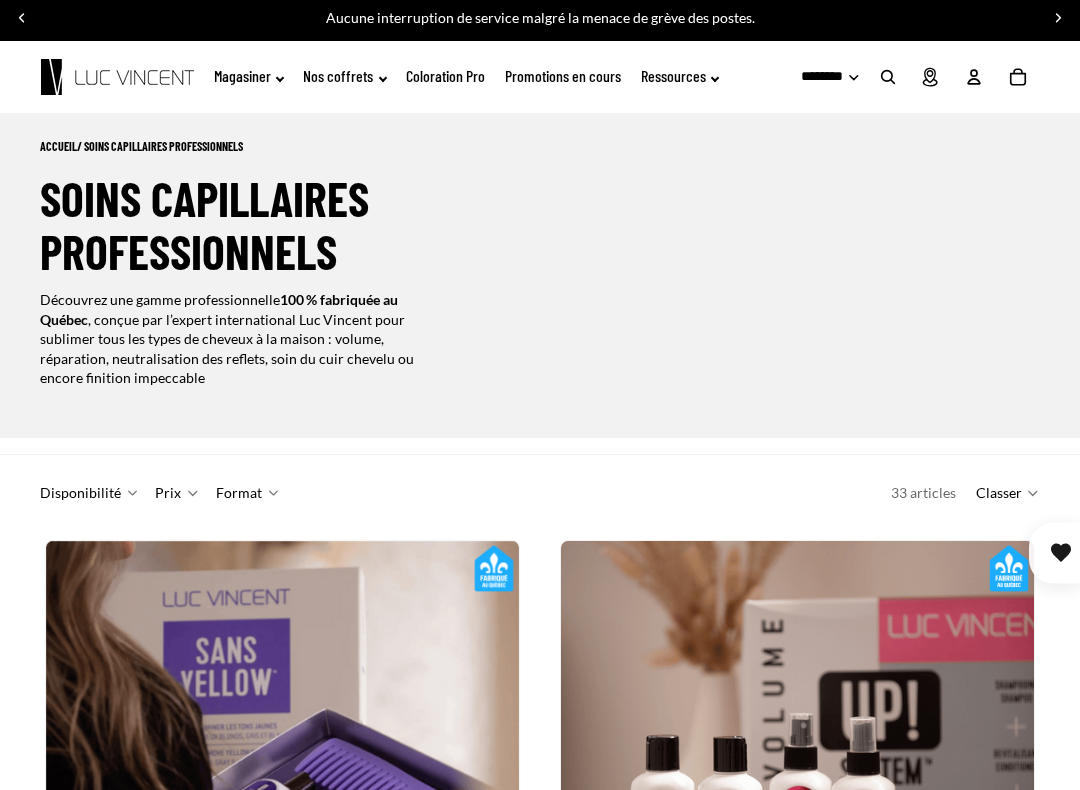 click on "Découvrez une gamme professionnelle  100 % fabriquée au Québec , conçue par l’expert international [NAME] pour sublimer tous les types de cheveux à la maison : volume, réparation, neutralisation des reflets, soin du cuir chevelu ou encore finition impeccable" at bounding box center [227, 338] 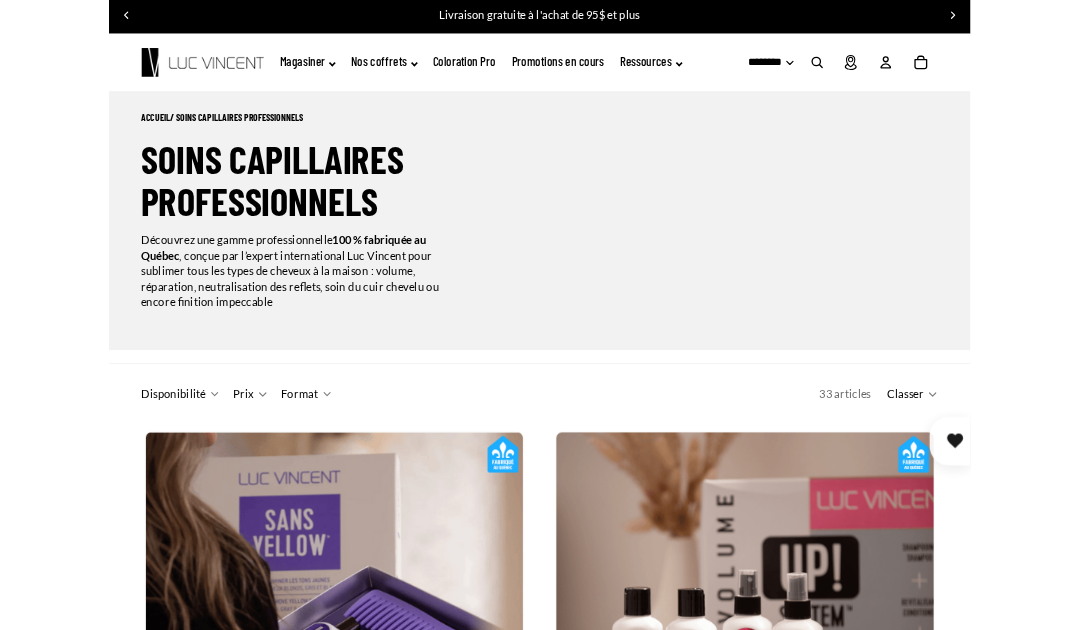 scroll, scrollTop: 0, scrollLeft: 0, axis: both 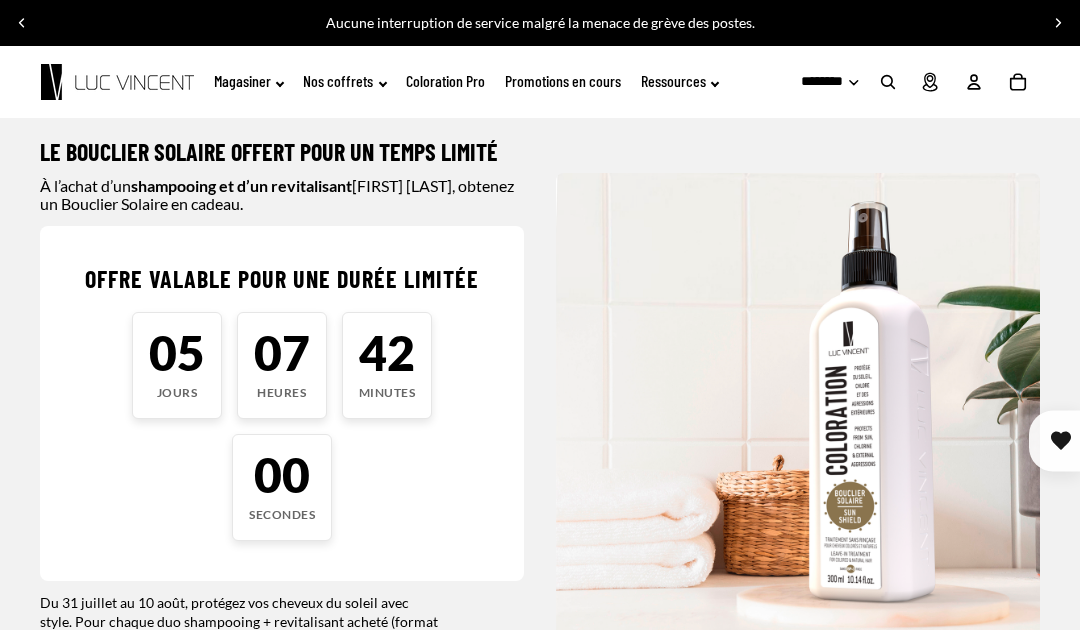 click on "Offre valable pour une durée limitée
05
Jours
07
Heures
42
Minutes
00
Secondes
Offre expiré!" at bounding box center [282, 403] 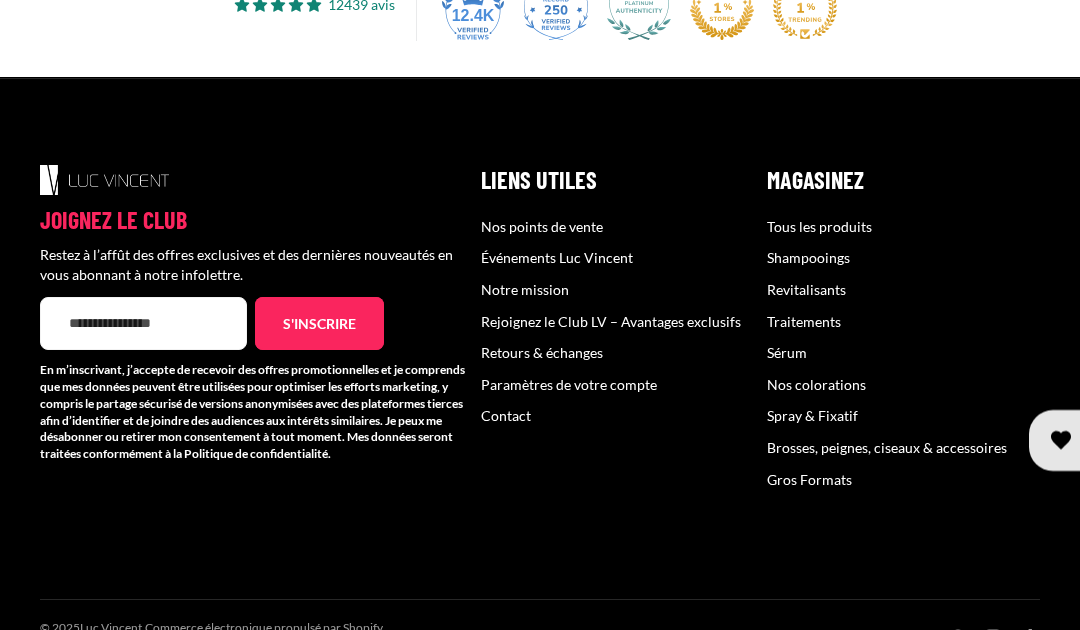 scroll, scrollTop: 4052, scrollLeft: 0, axis: vertical 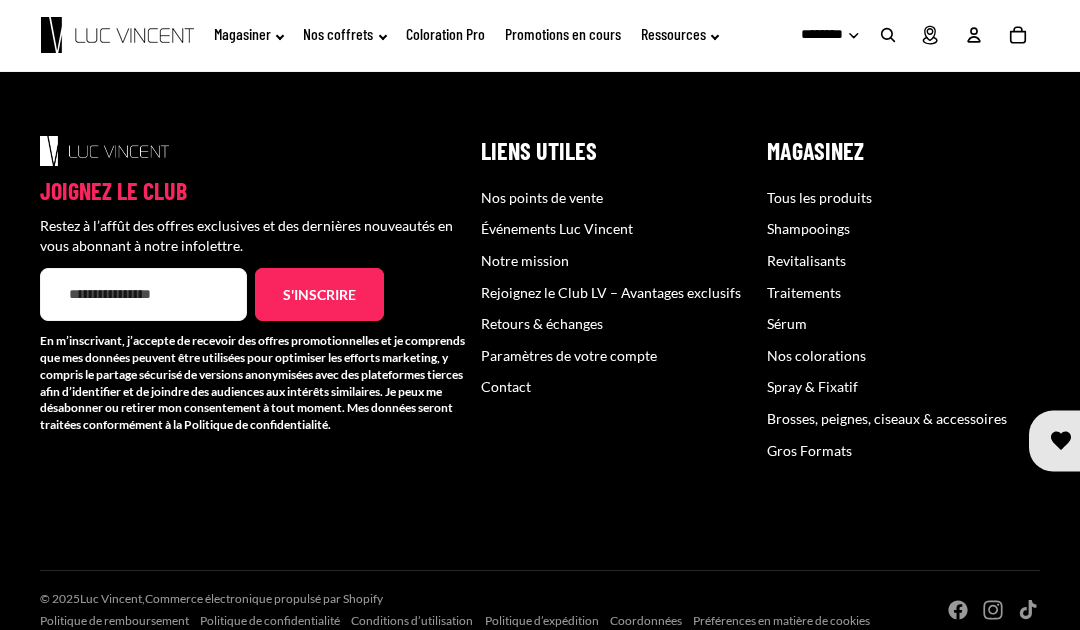 click on "Traitements" at bounding box center (804, 292) 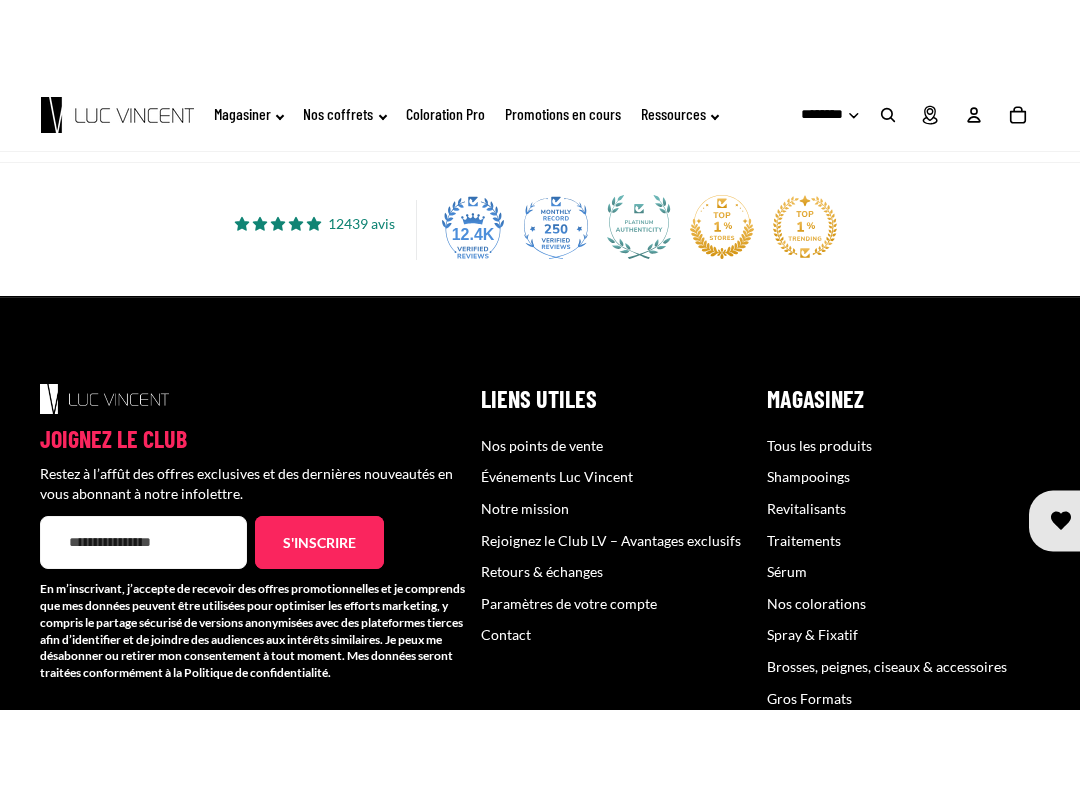 scroll, scrollTop: 1546, scrollLeft: 0, axis: vertical 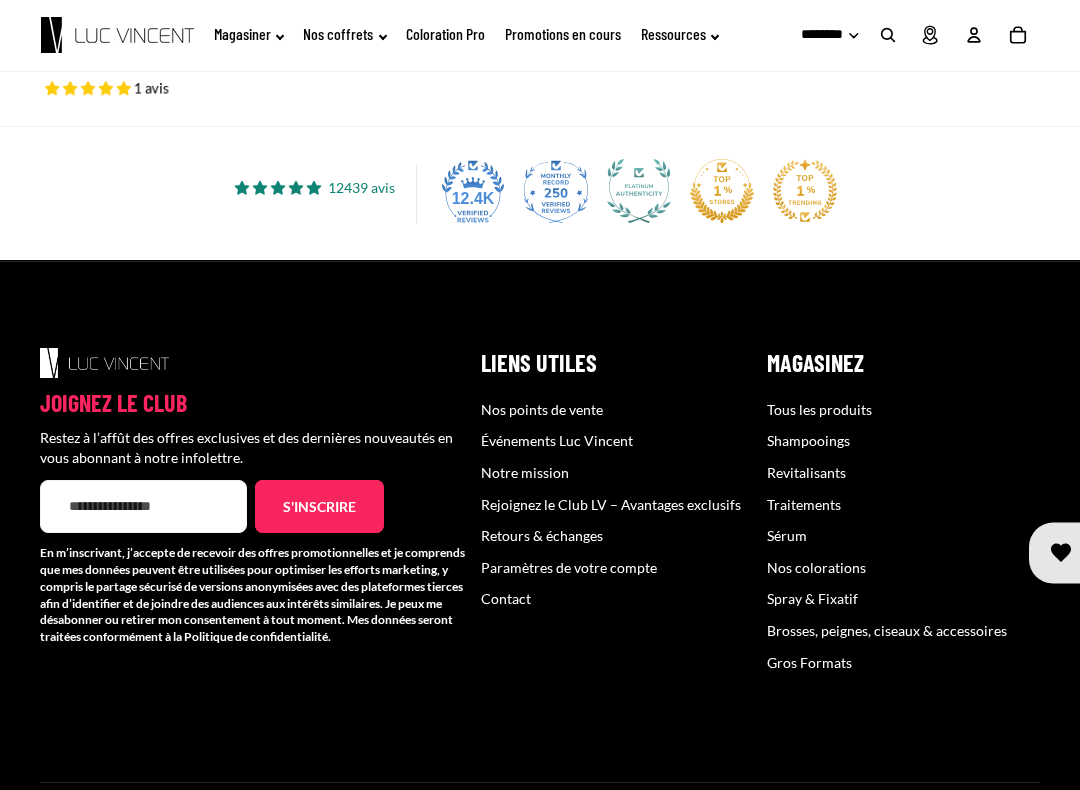 click on "Nos points de vente" at bounding box center [542, 409] 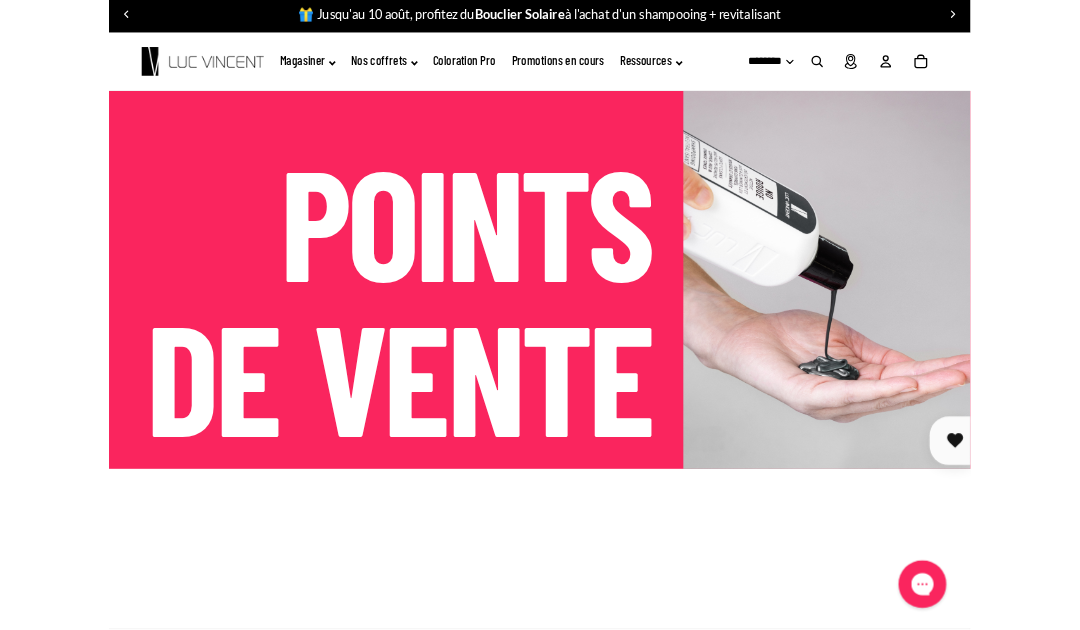 scroll, scrollTop: 5, scrollLeft: 0, axis: vertical 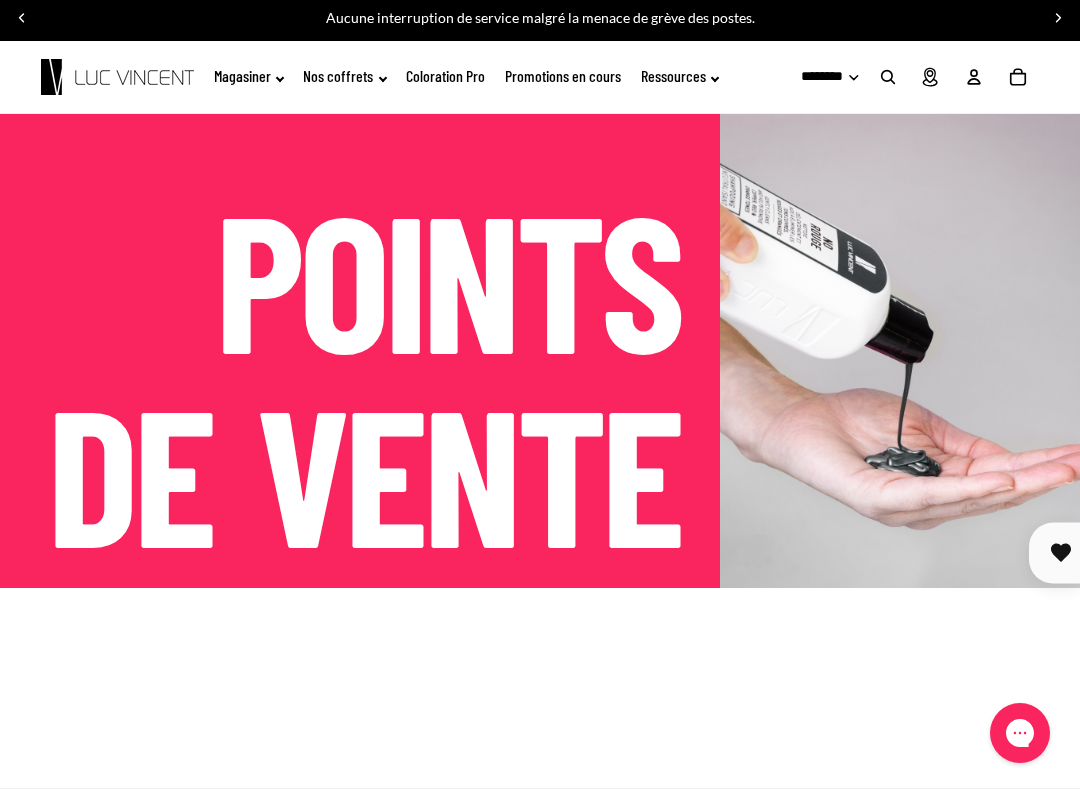 click on "Magasiner" 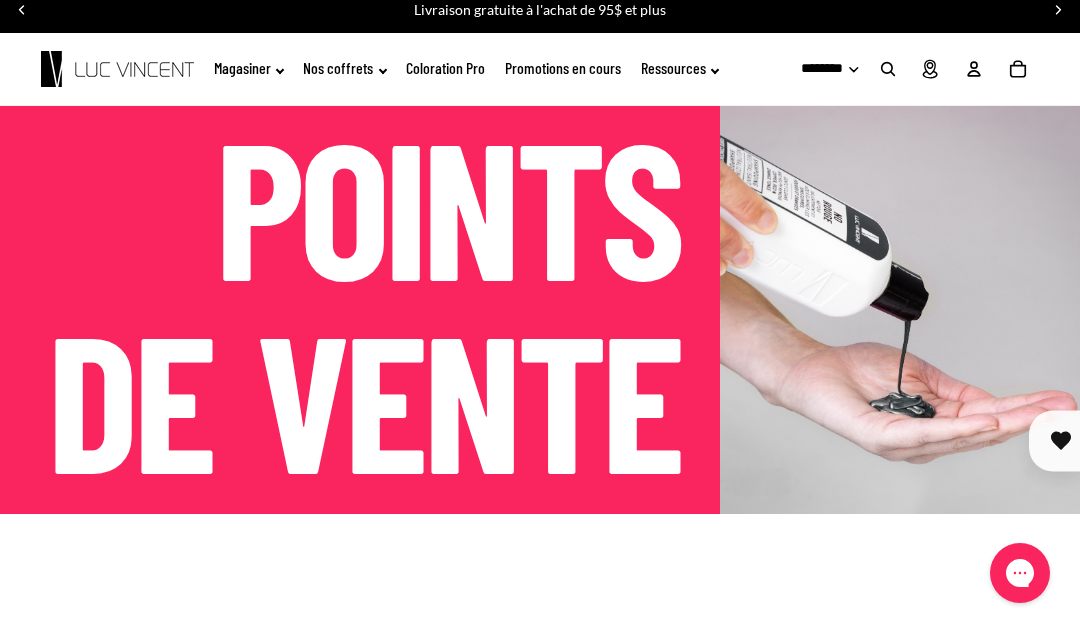 scroll, scrollTop: 0, scrollLeft: 0, axis: both 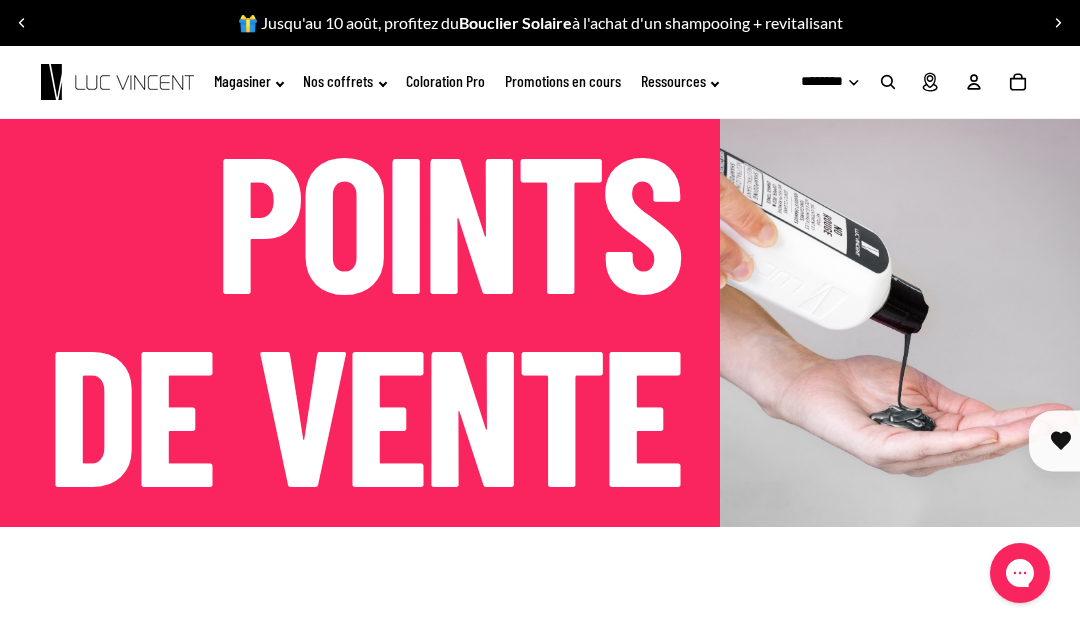 click on "Magasiner" 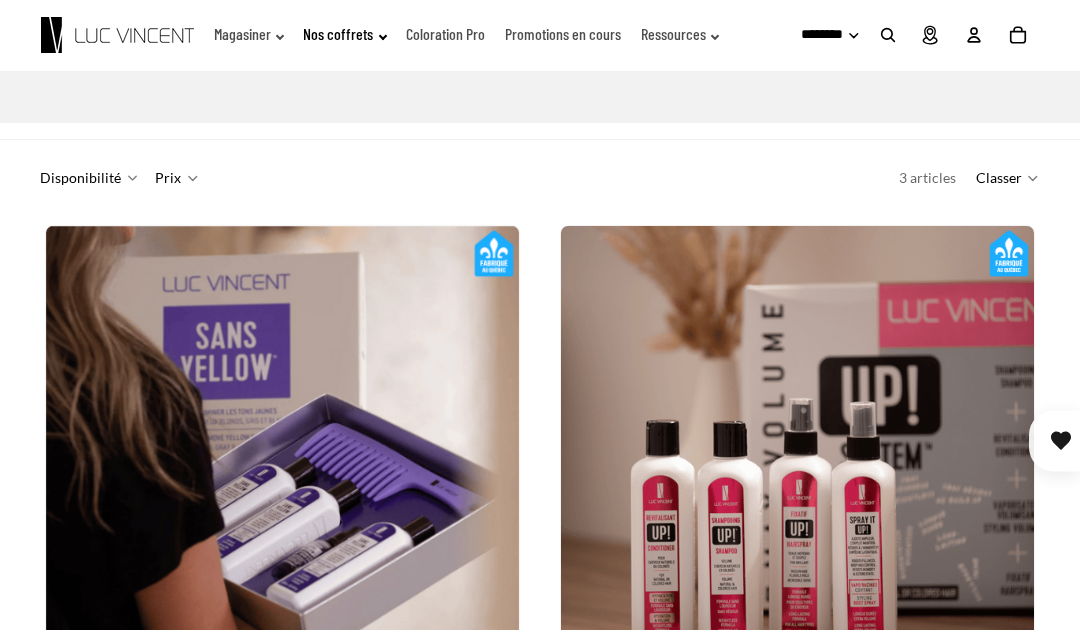 scroll, scrollTop: 120, scrollLeft: 0, axis: vertical 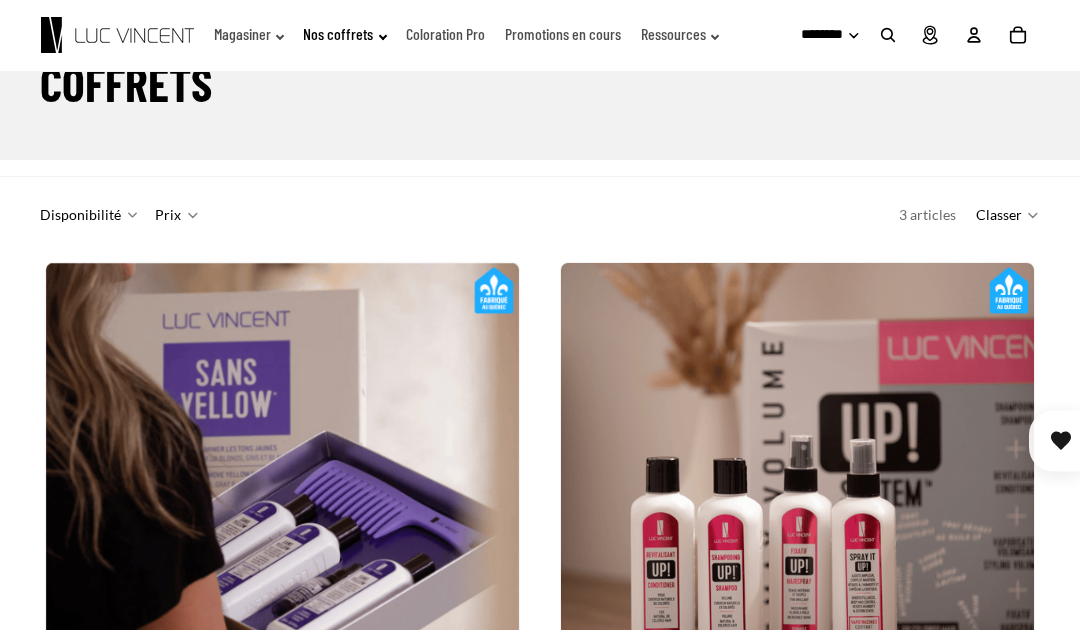 click on "Coloration Pro" 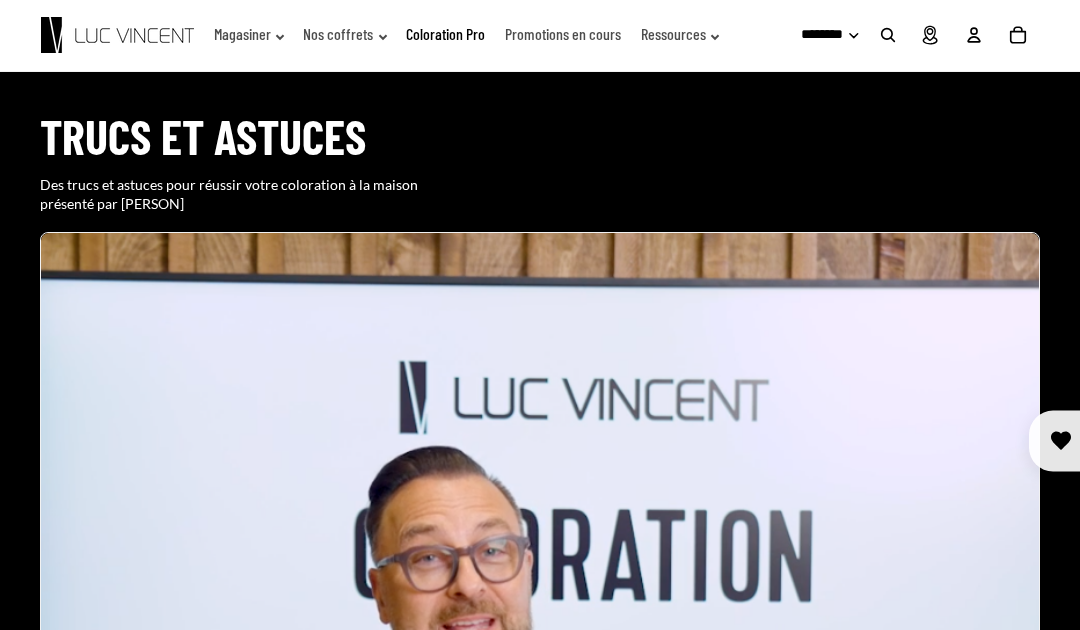 scroll, scrollTop: 0, scrollLeft: 0, axis: both 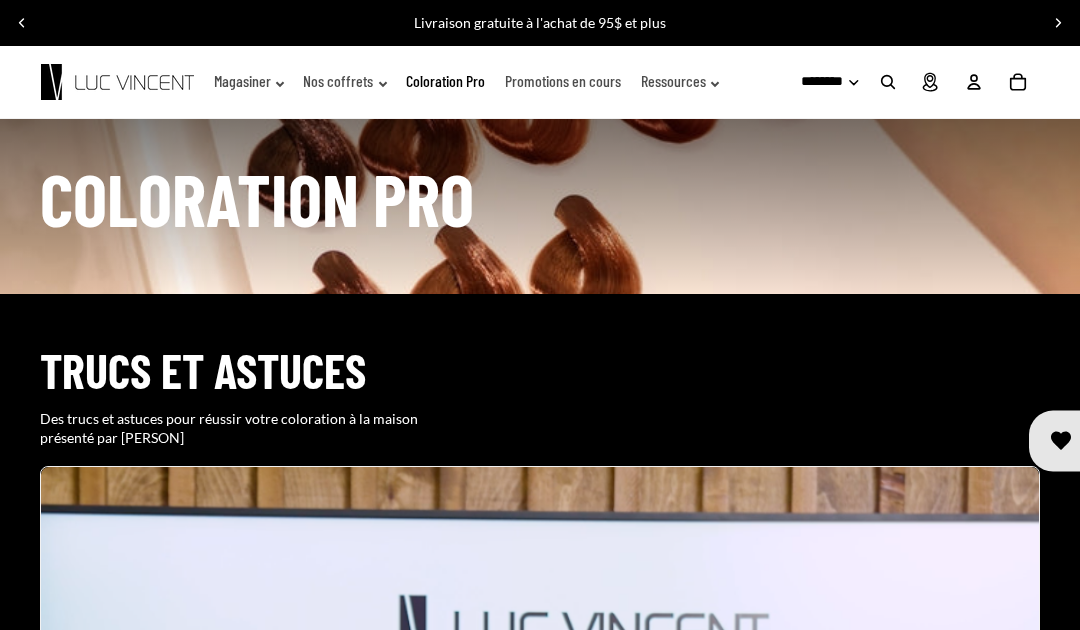 click on "Promotions en cours" 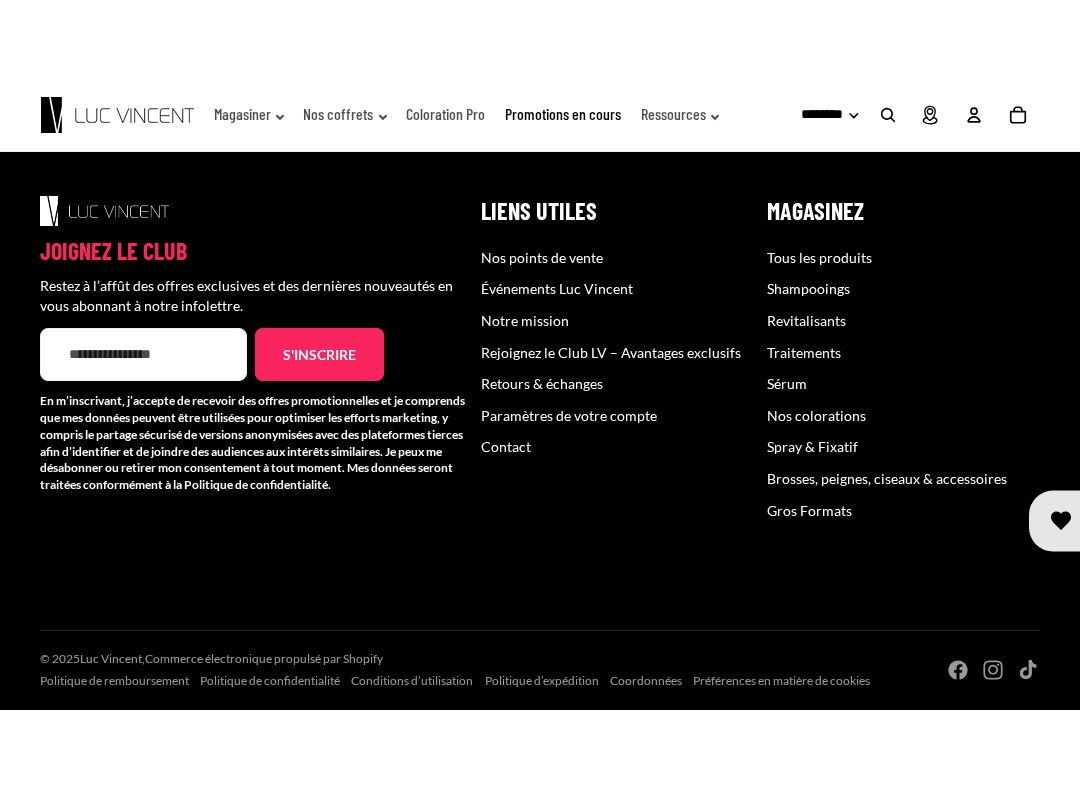 scroll, scrollTop: 3428, scrollLeft: 0, axis: vertical 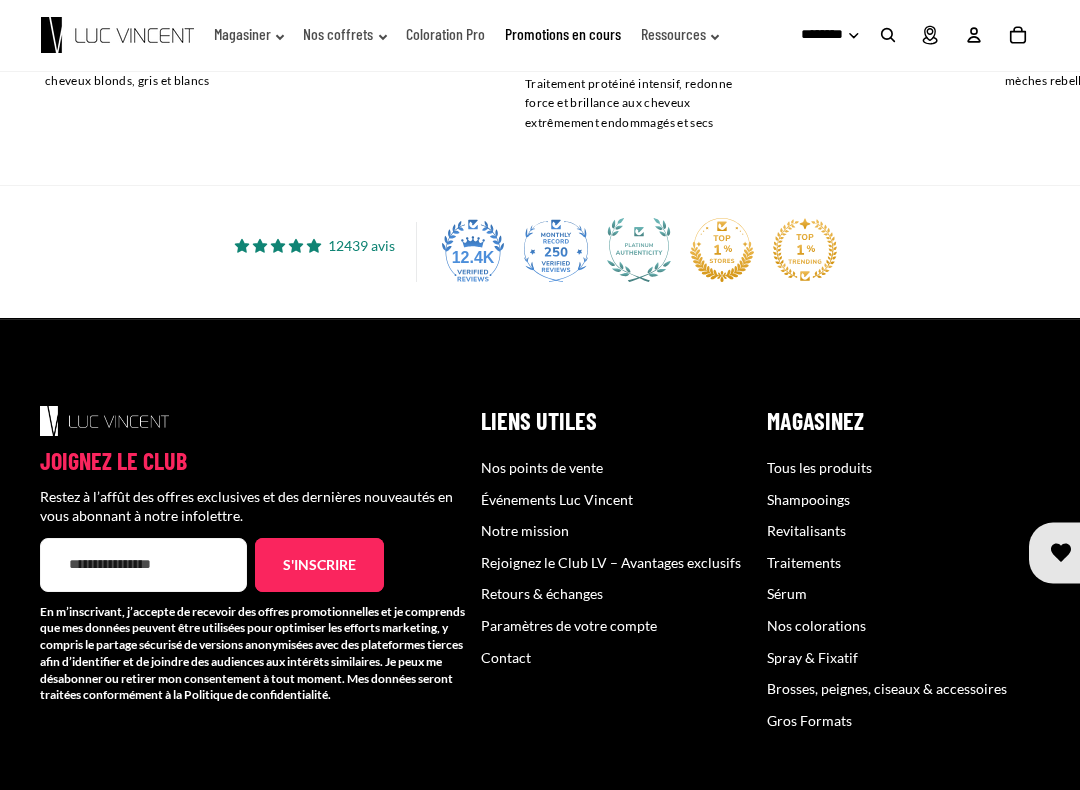 click on "Sérum" at bounding box center (787, 593) 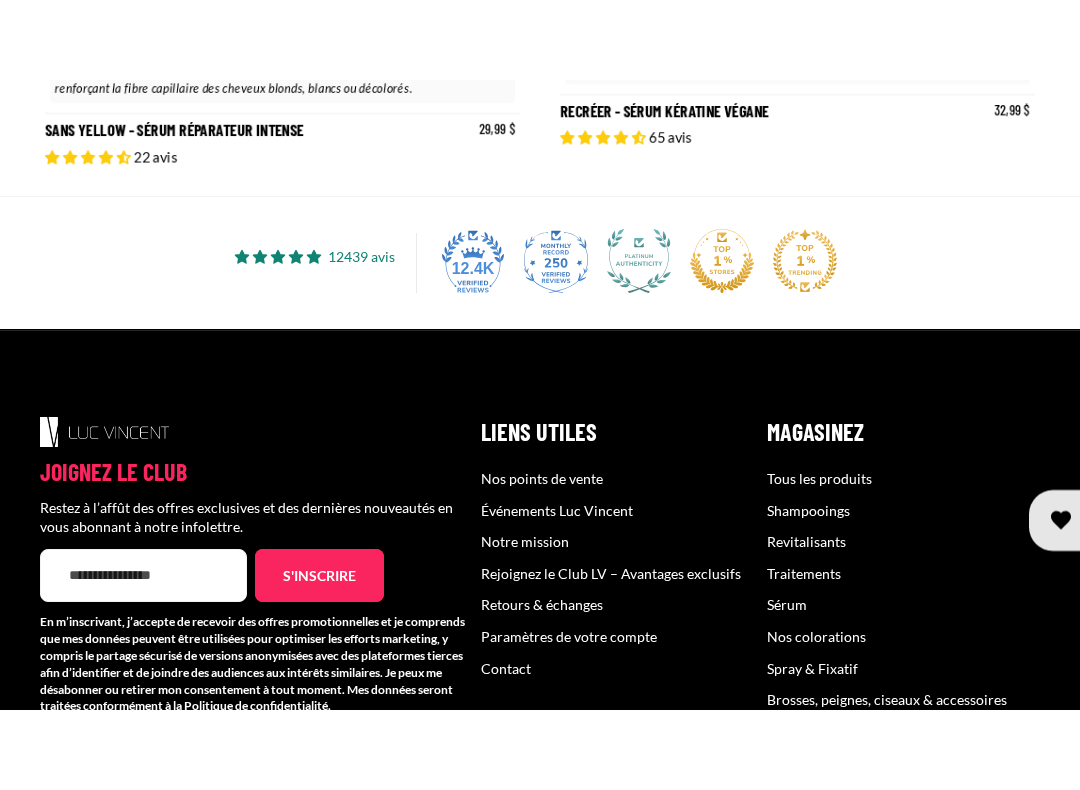 scroll, scrollTop: 923, scrollLeft: 0, axis: vertical 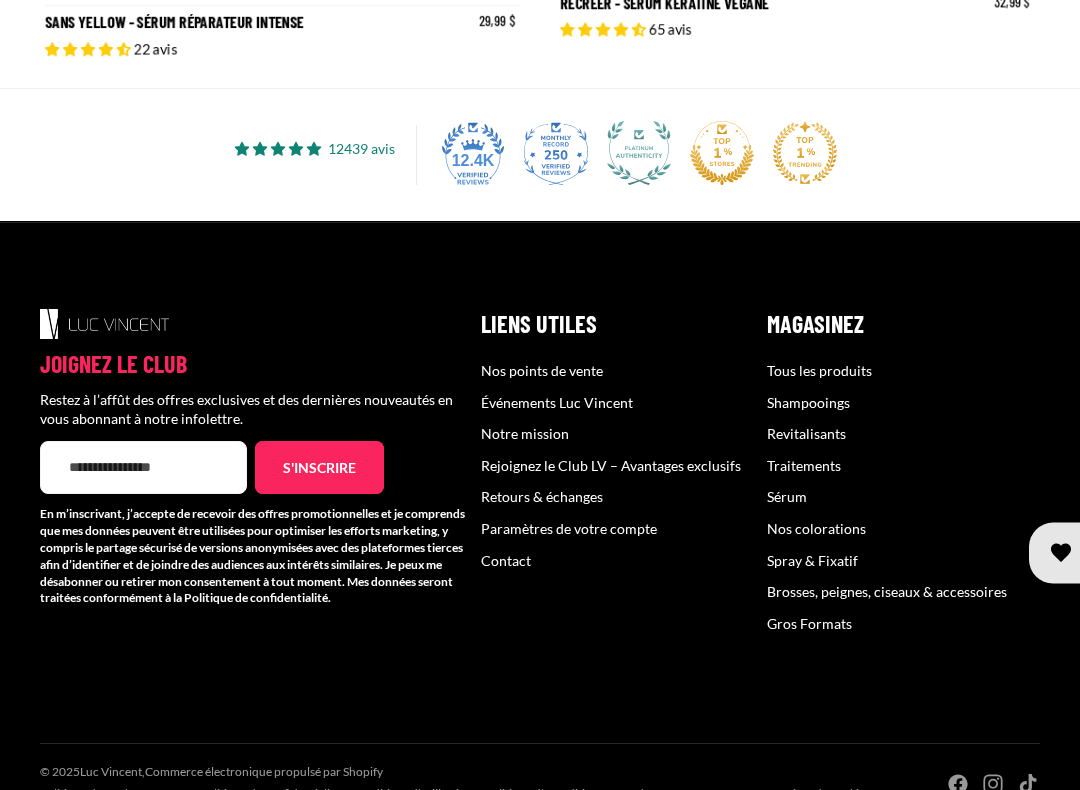 click on "Tous les produits" at bounding box center (819, 370) 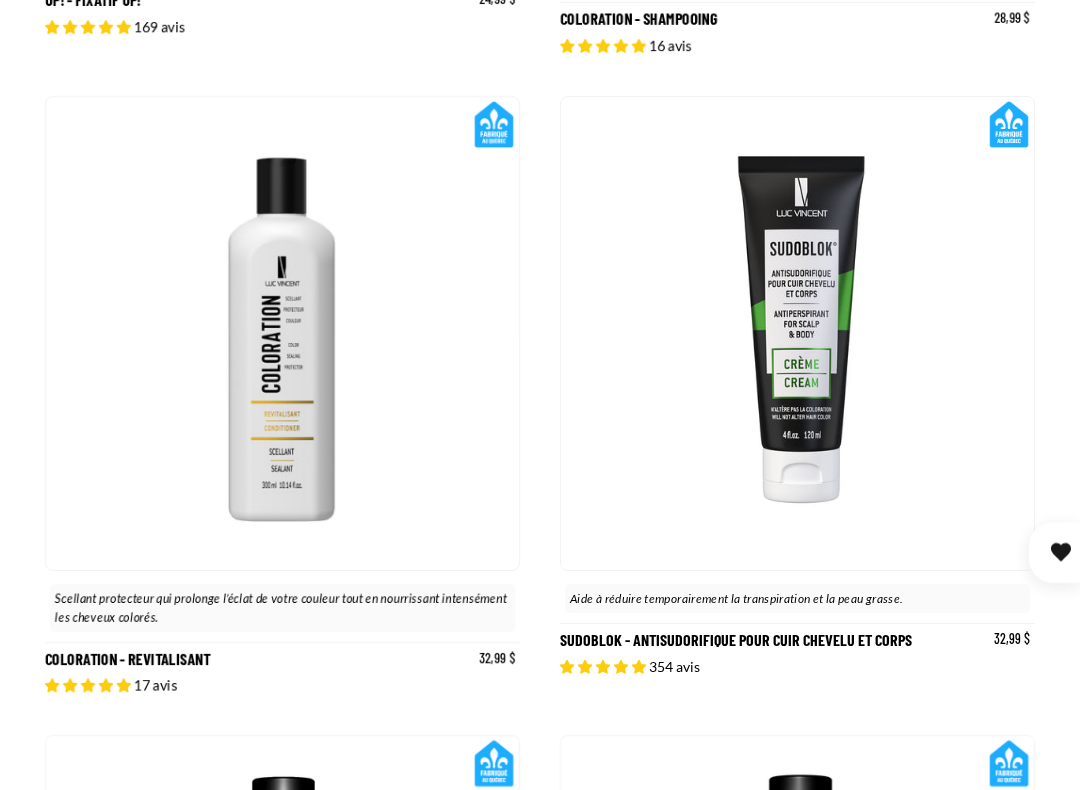 scroll, scrollTop: 3611, scrollLeft: 0, axis: vertical 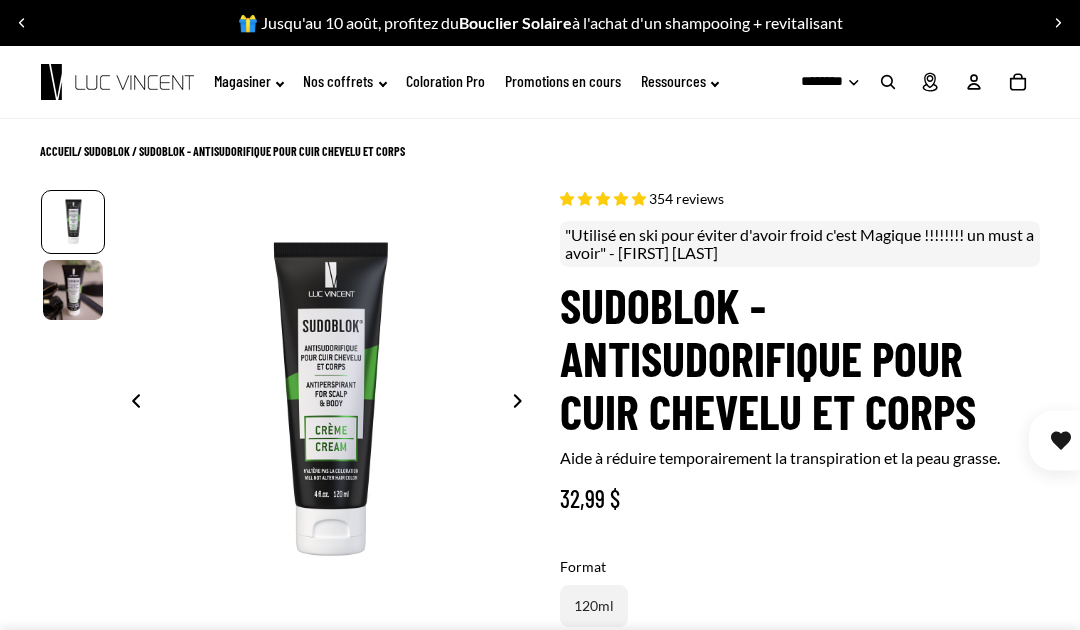 select on "**********" 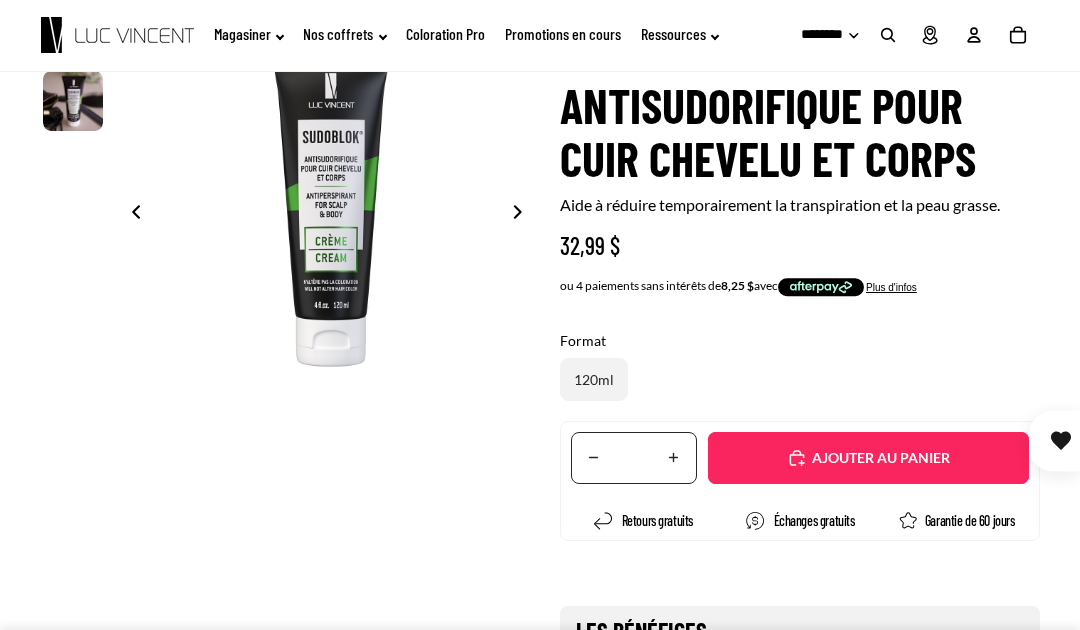 scroll, scrollTop: 0, scrollLeft: 0, axis: both 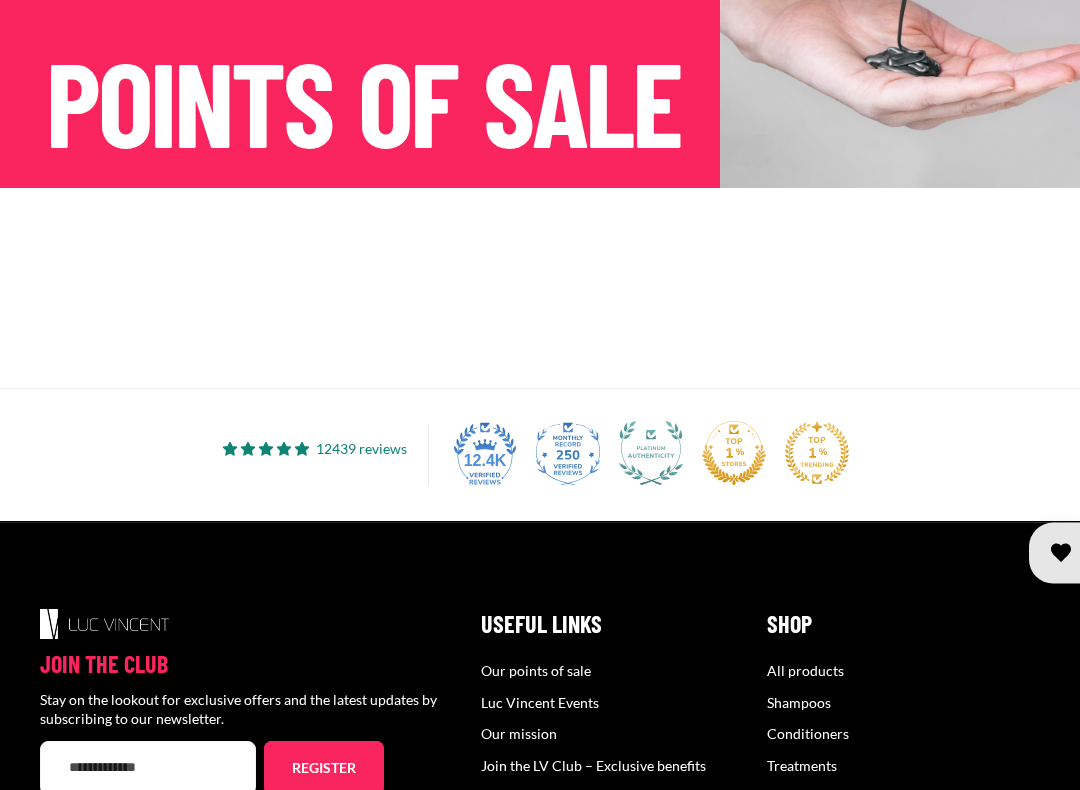 click on "P
o
i
n
t
s
o
f
s
a
l
e" at bounding box center (360, -49) 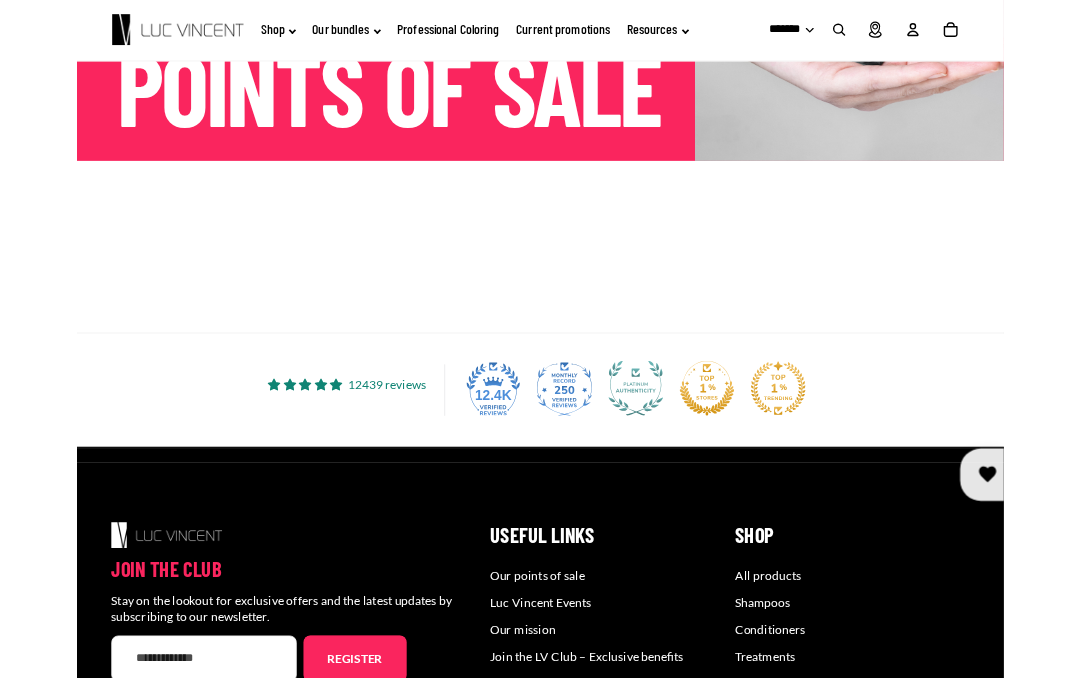 scroll, scrollTop: 0, scrollLeft: 0, axis: both 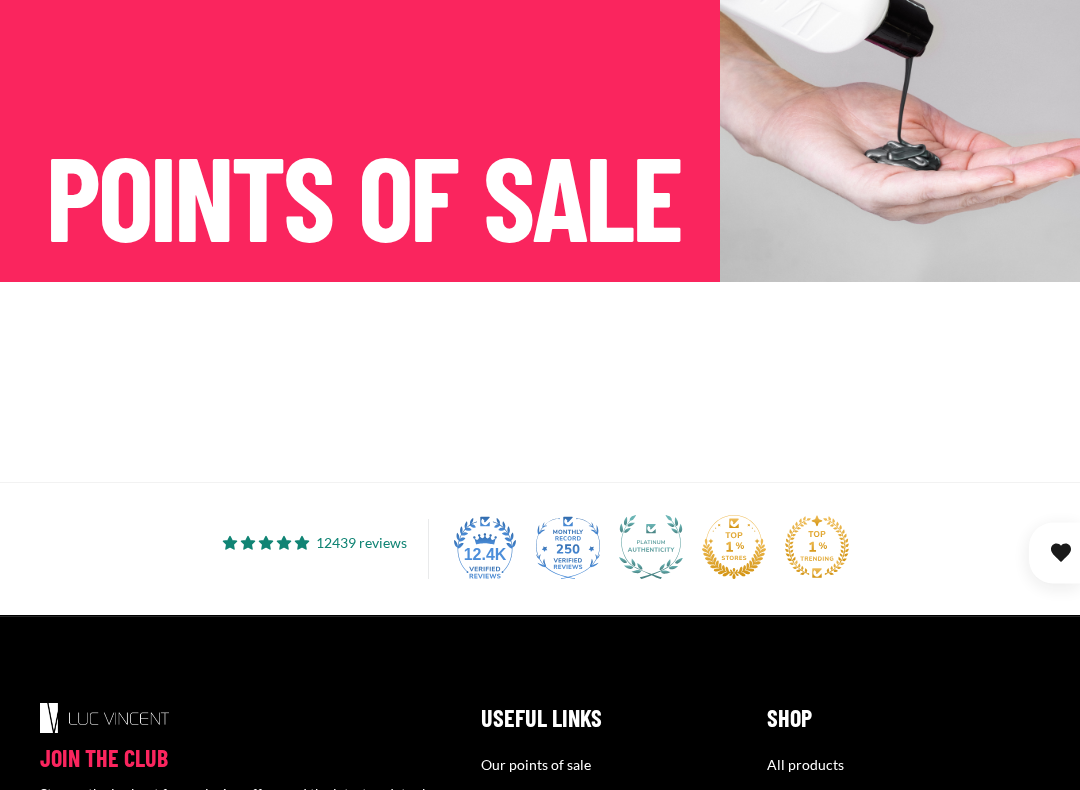 click at bounding box center [540, 382] 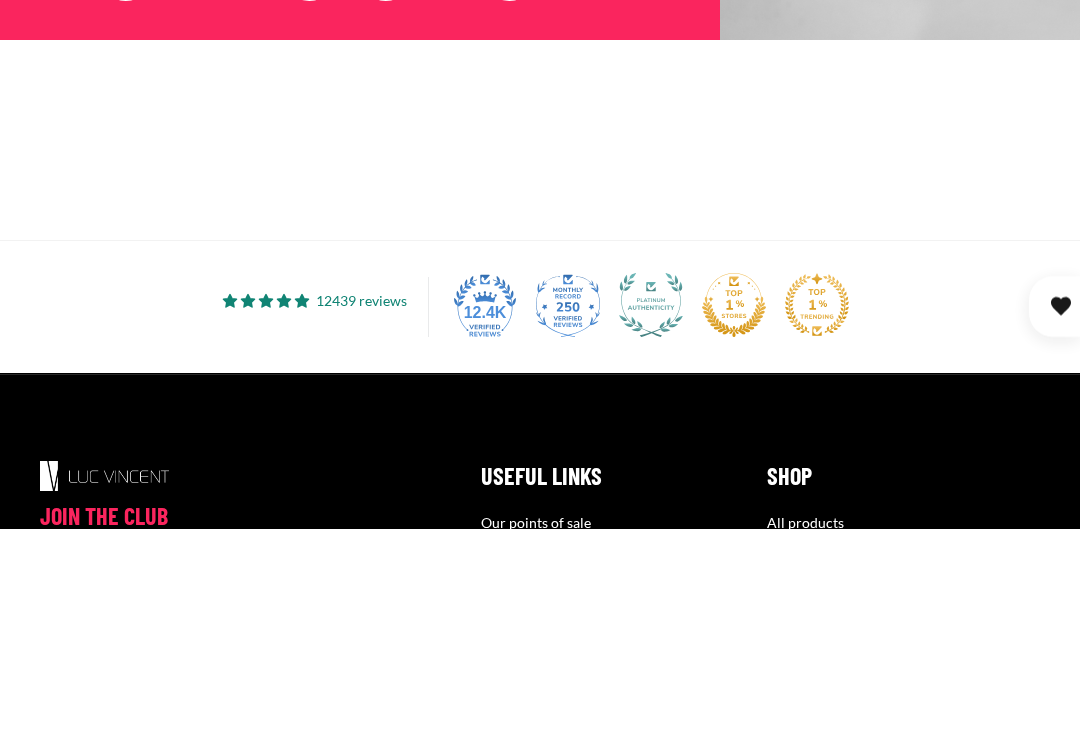 type 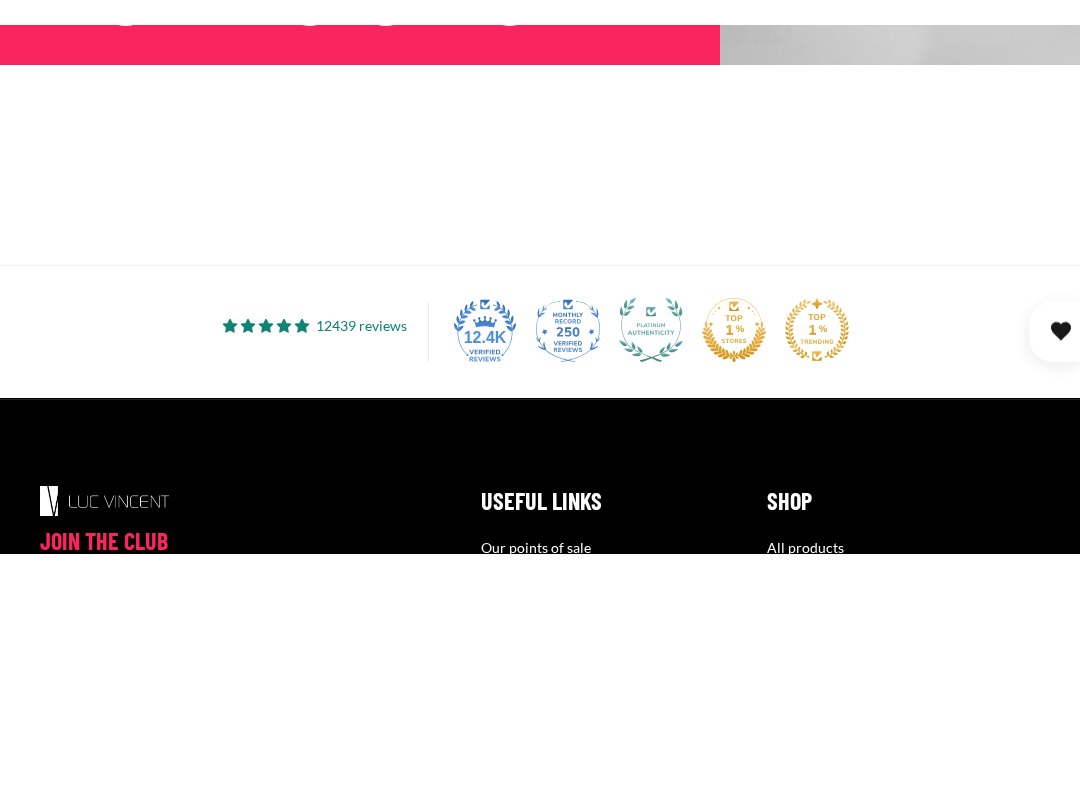 scroll, scrollTop: 523, scrollLeft: 0, axis: vertical 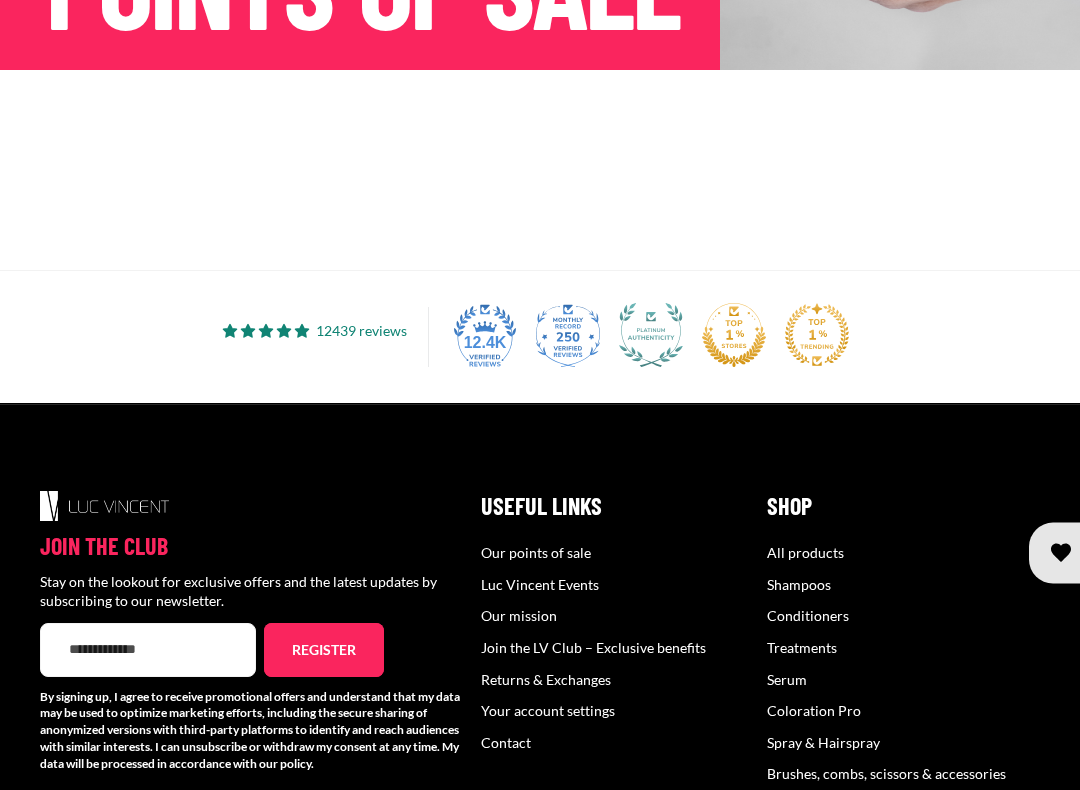 click at bounding box center [540, 170] 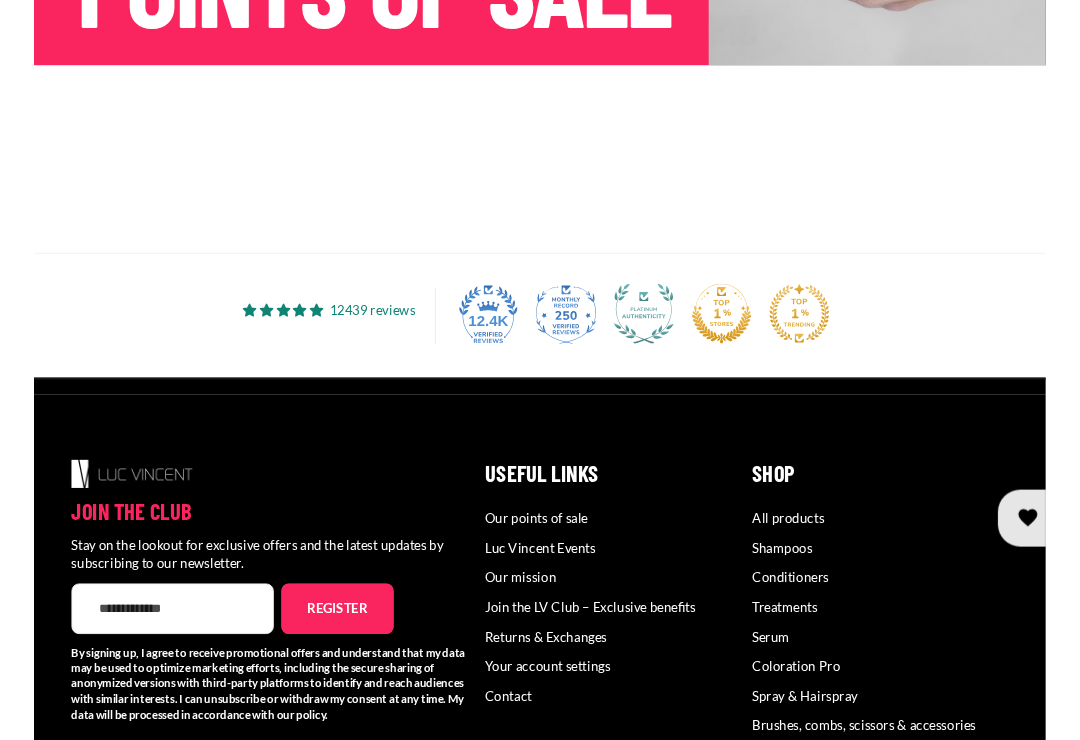 scroll, scrollTop: 522, scrollLeft: 0, axis: vertical 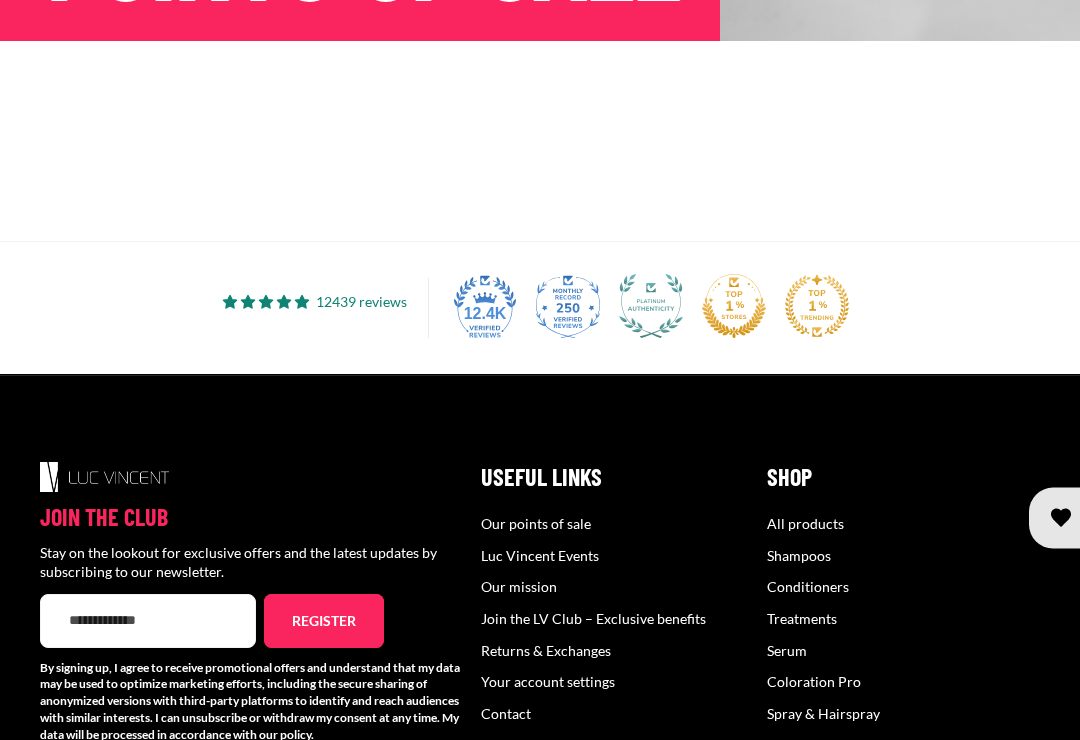 click at bounding box center [540, 141] 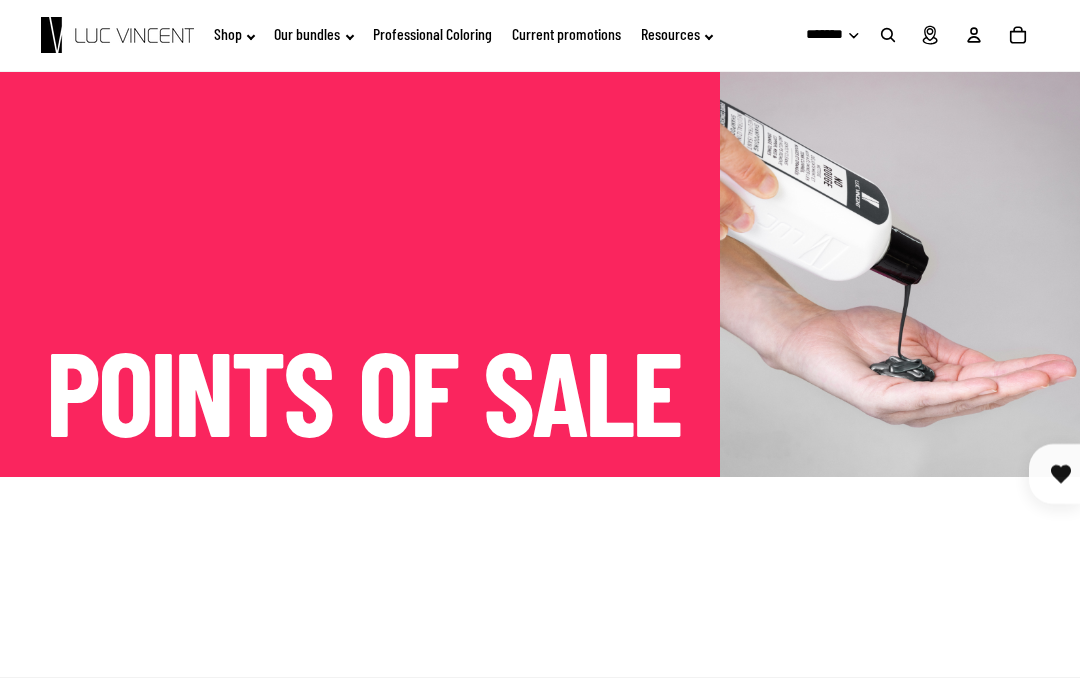 scroll, scrollTop: 0, scrollLeft: 0, axis: both 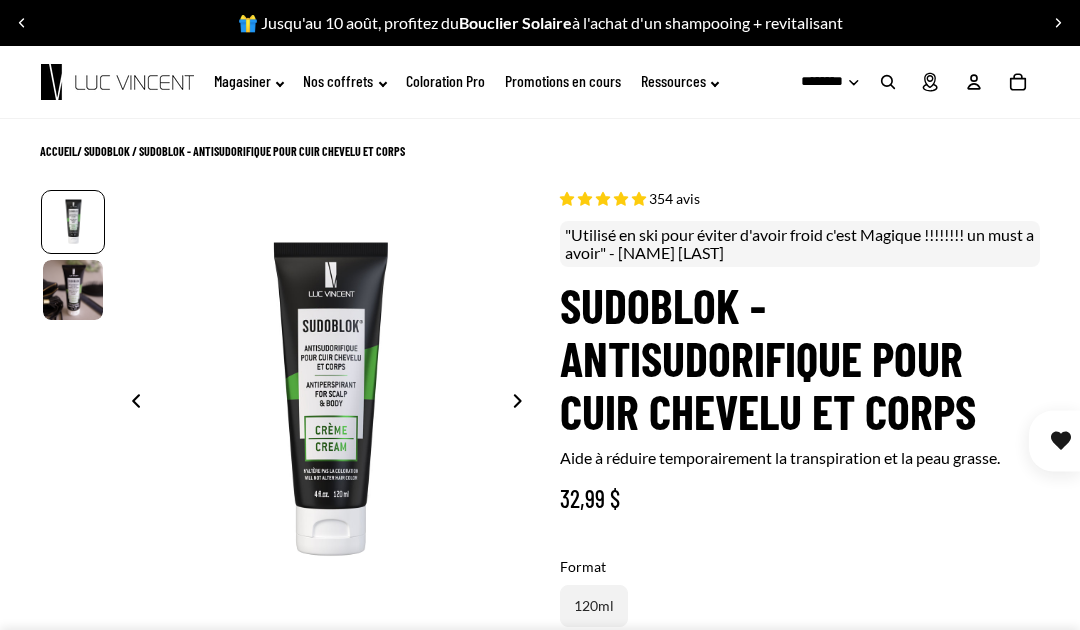 select on "**********" 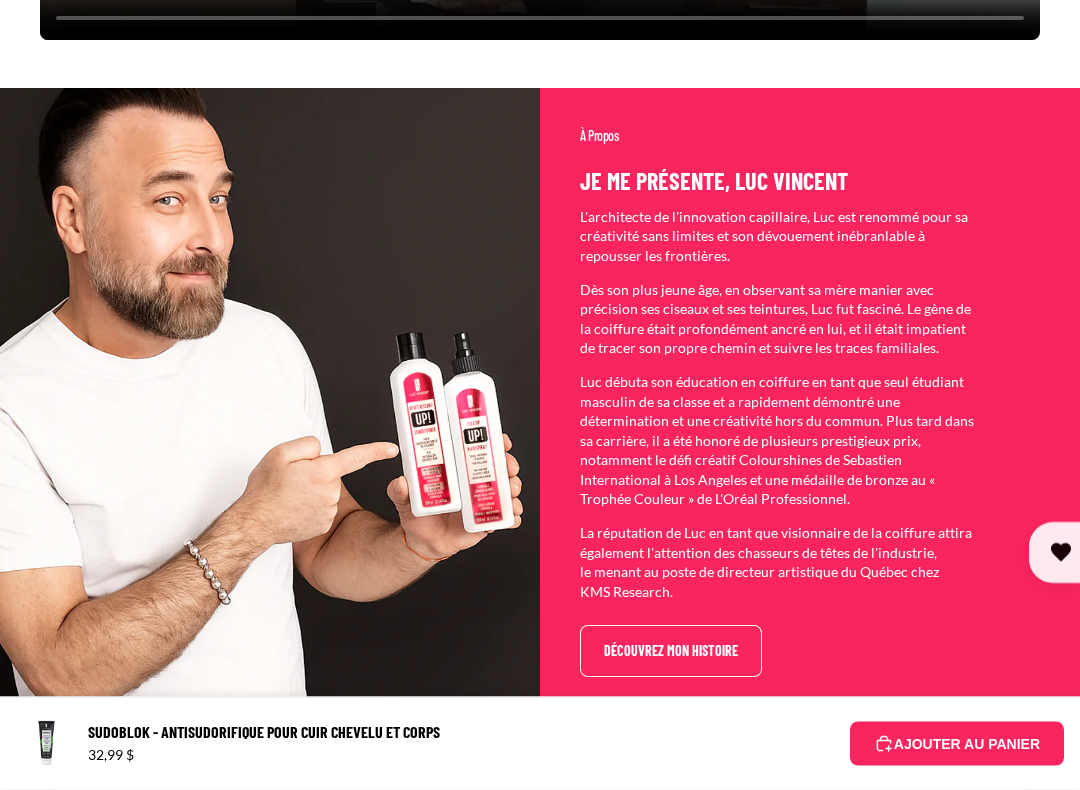scroll, scrollTop: 4140, scrollLeft: 0, axis: vertical 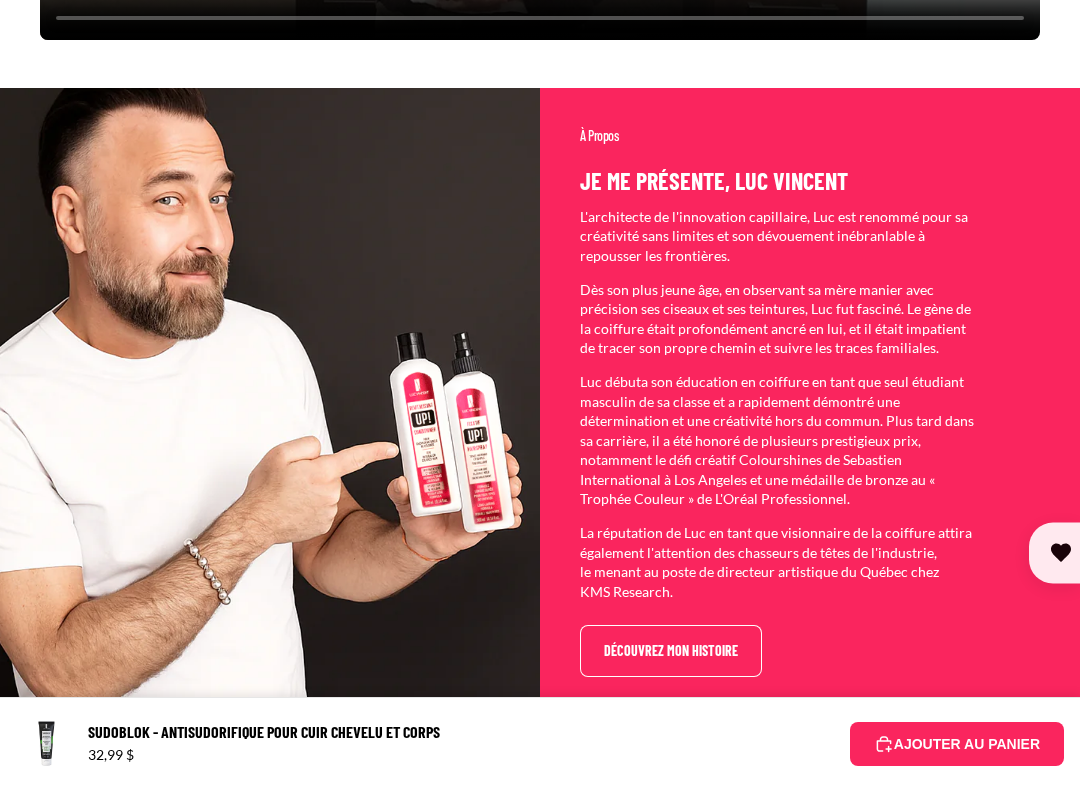 click on "Découvrez mon histoire" at bounding box center (671, 651) 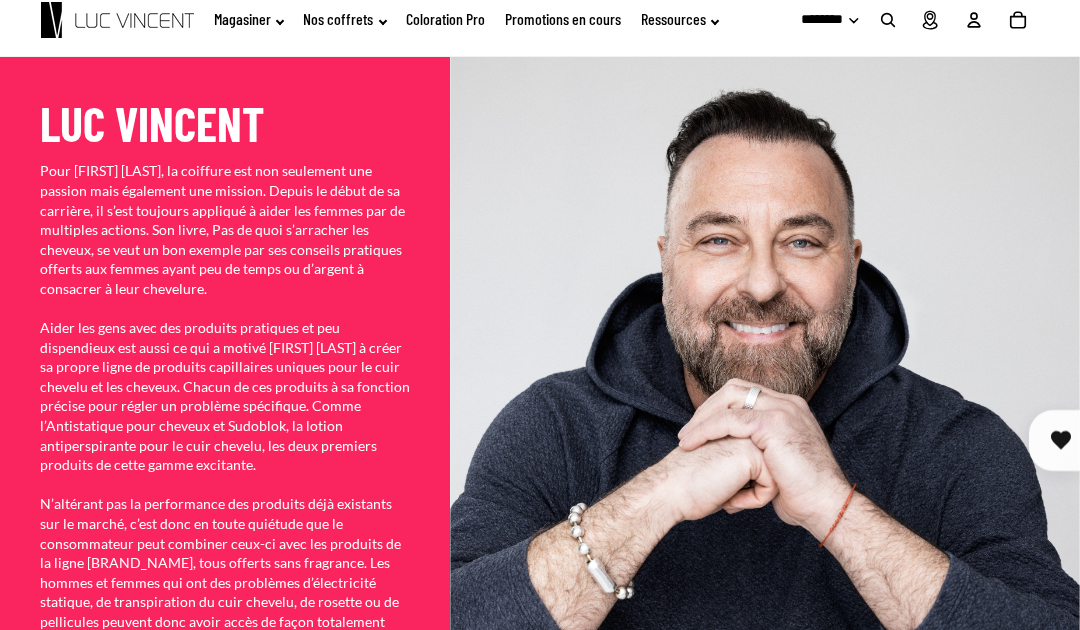 scroll, scrollTop: 0, scrollLeft: 0, axis: both 